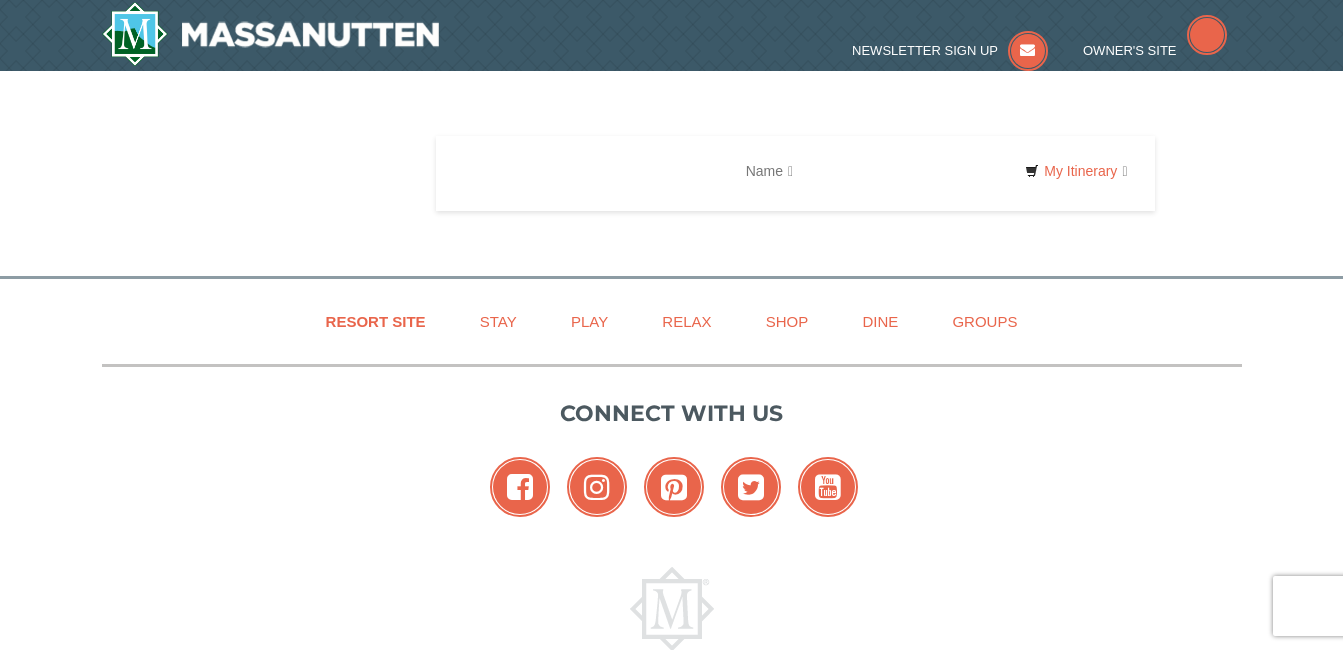 scroll, scrollTop: 0, scrollLeft: 0, axis: both 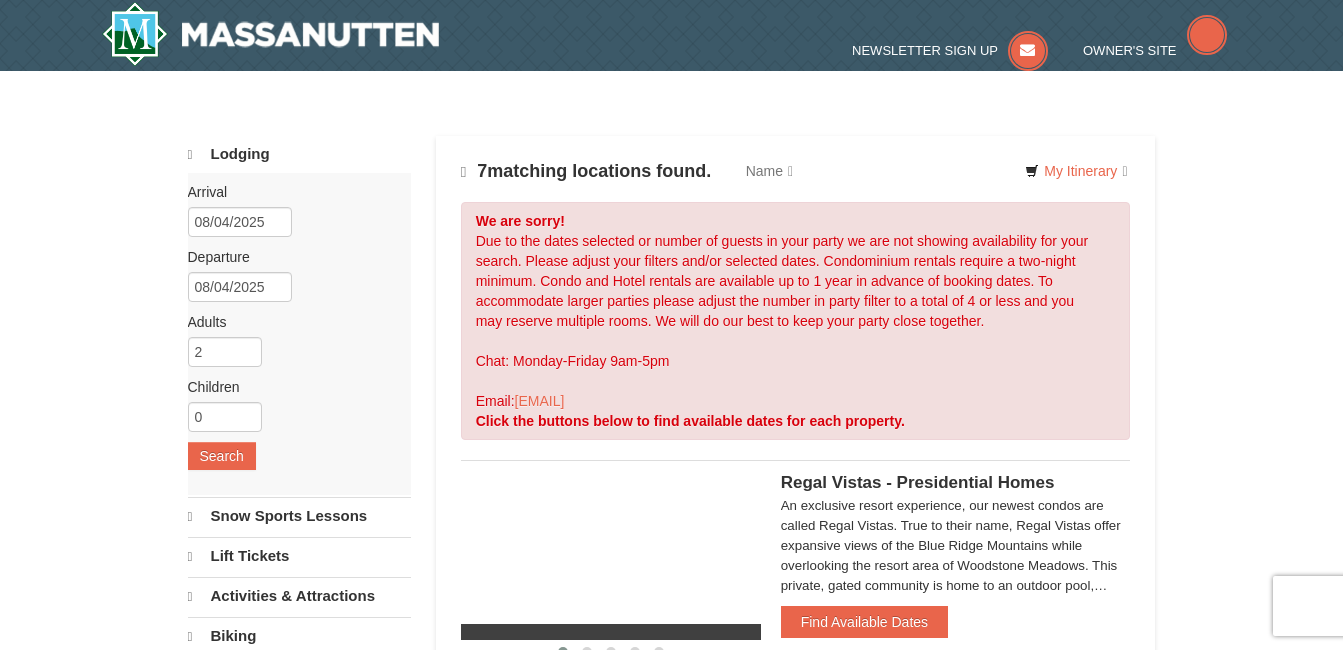 type 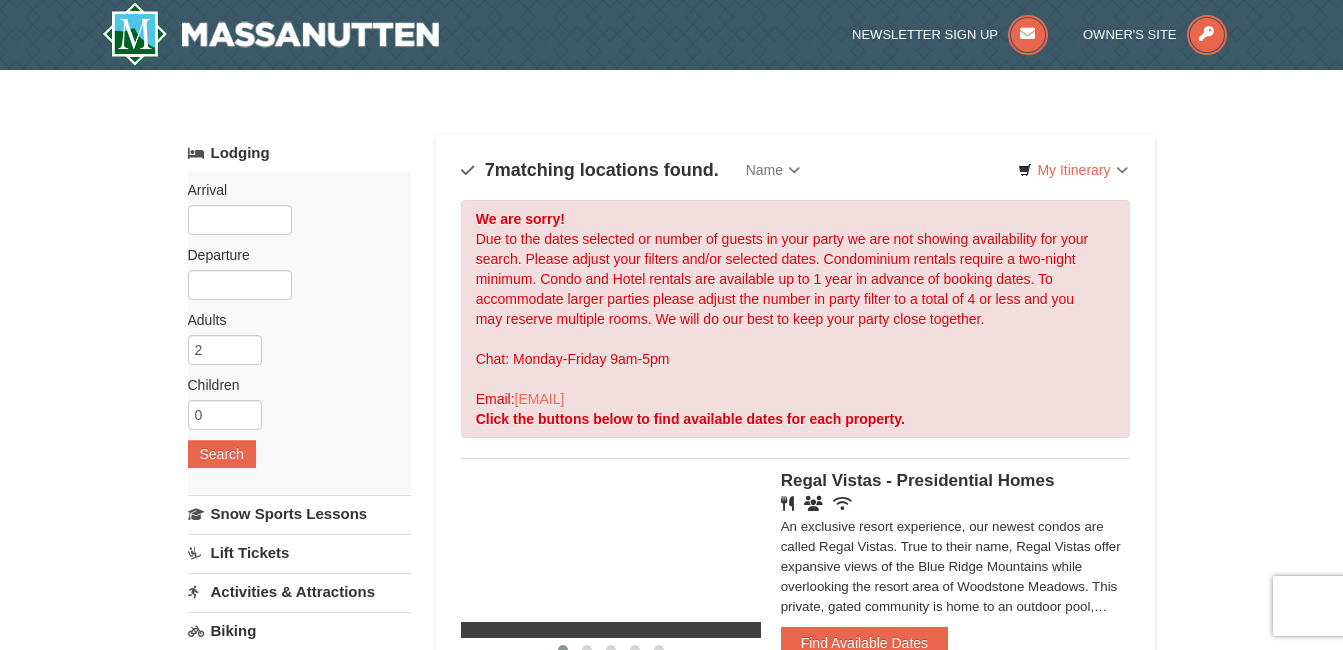 scroll, scrollTop: 0, scrollLeft: 0, axis: both 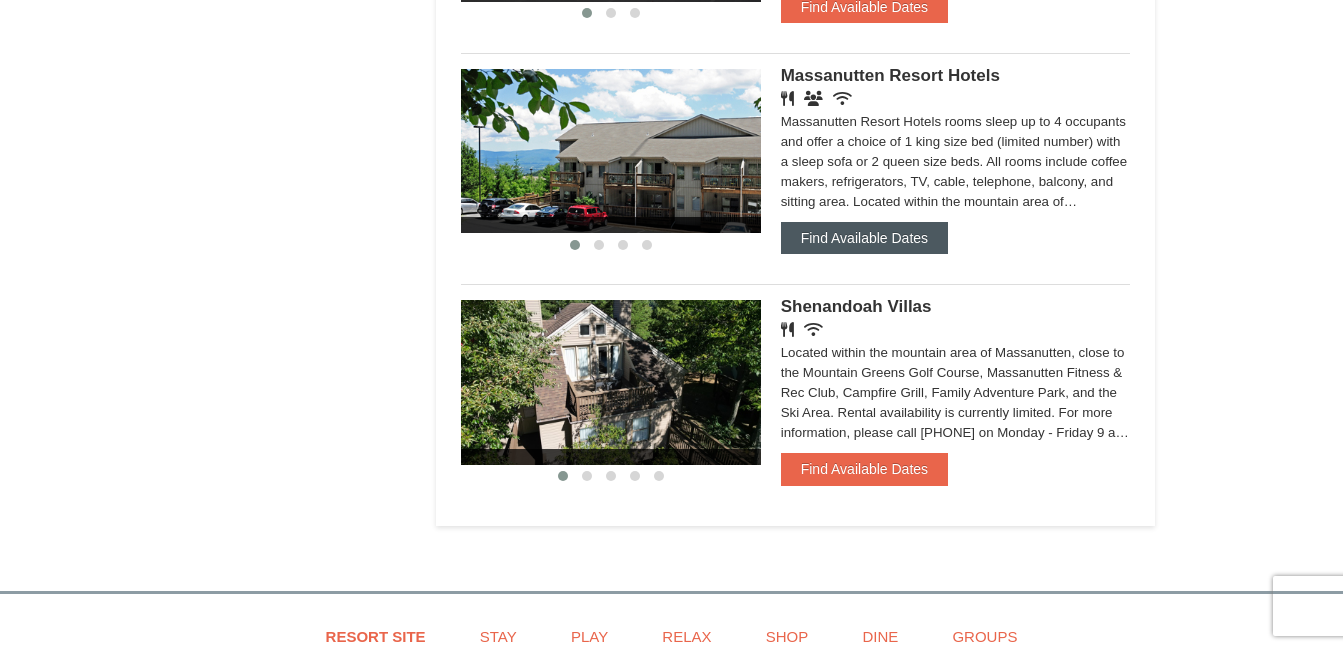 click on "Find Available Dates" at bounding box center [864, 238] 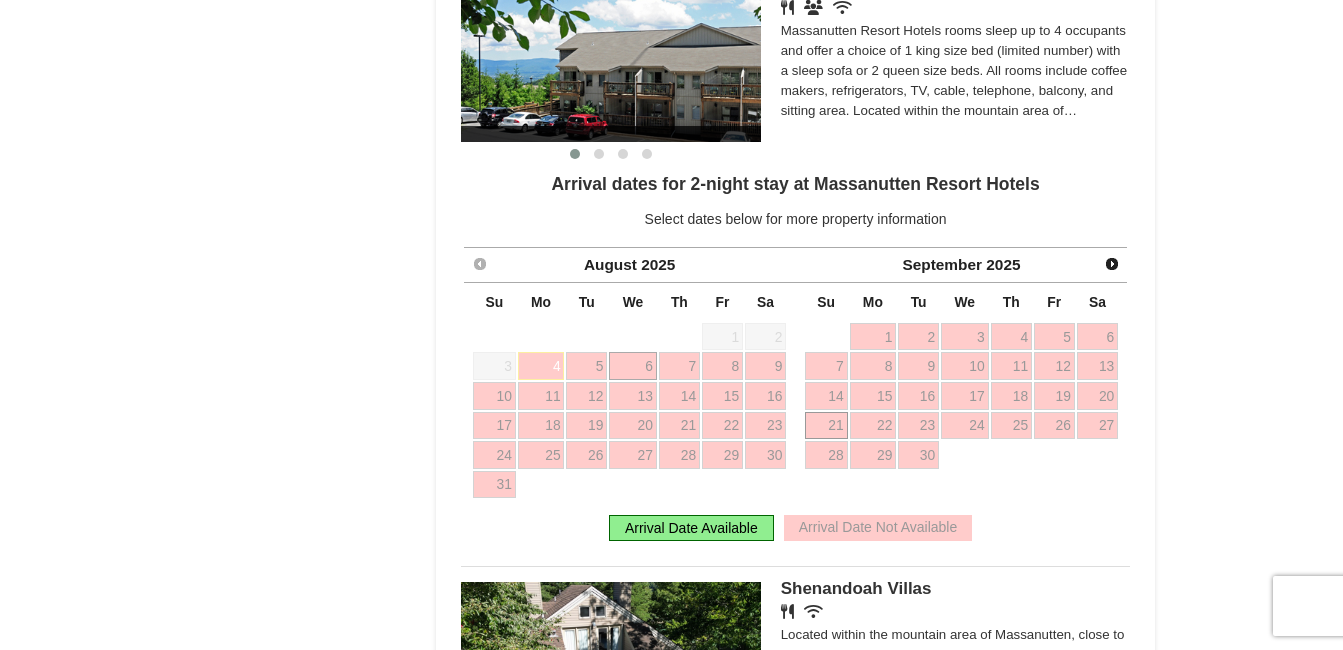 scroll, scrollTop: 1717, scrollLeft: 0, axis: vertical 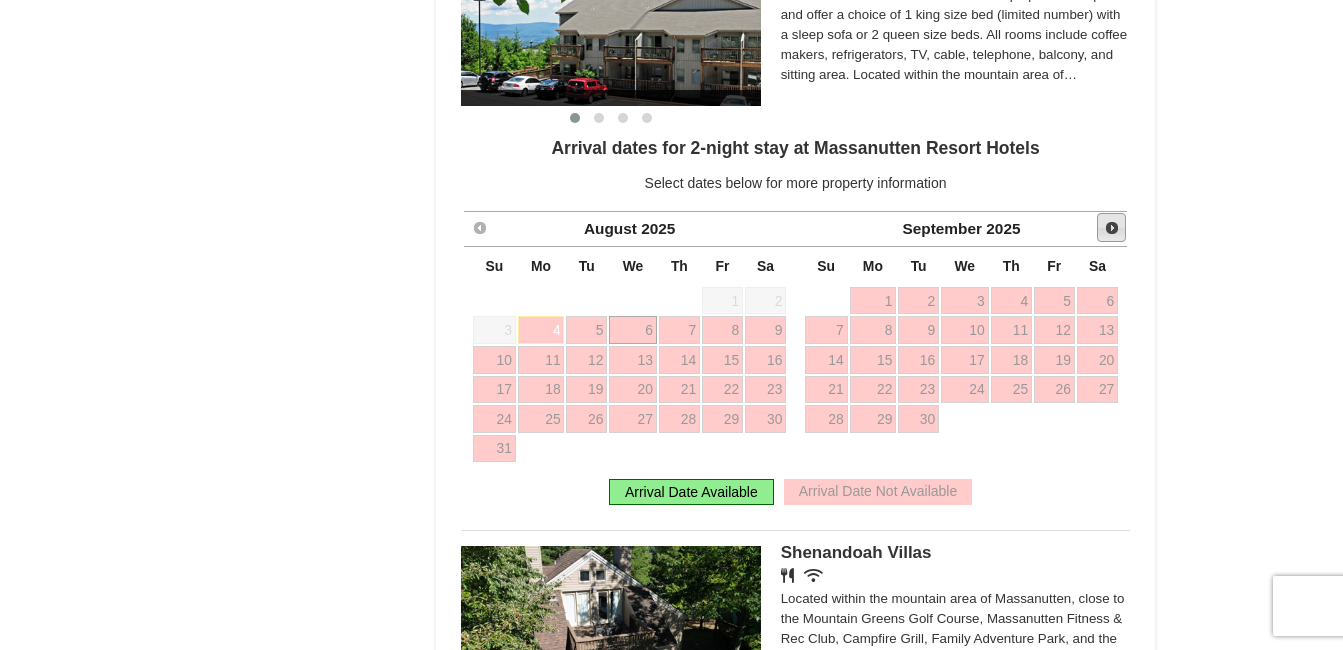 click on "Next" at bounding box center (1112, 228) 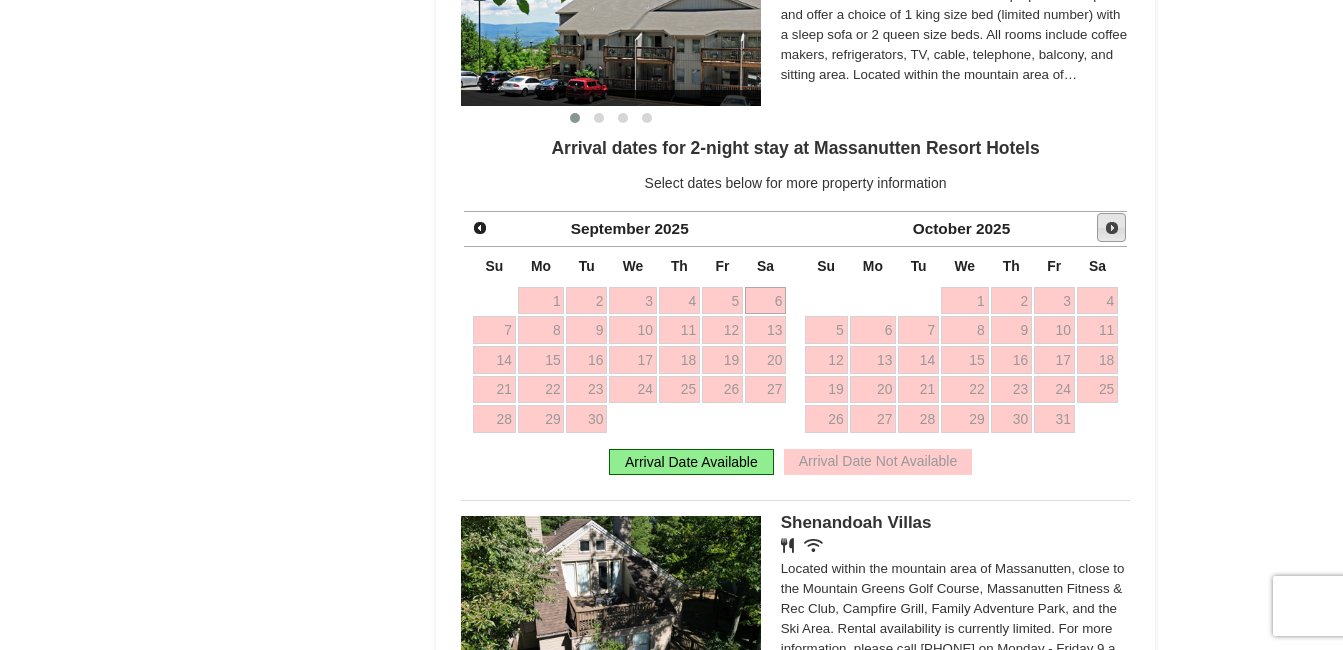click on "Next" at bounding box center [1112, 228] 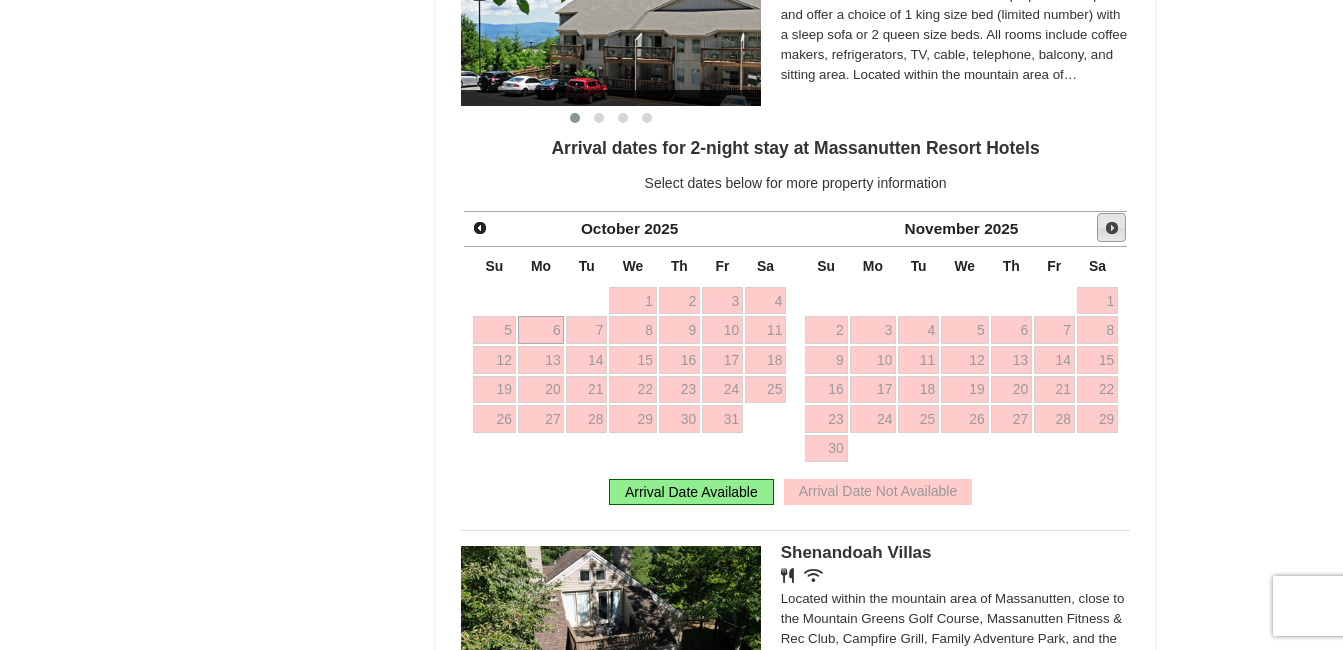 click on "Next" at bounding box center (1112, 228) 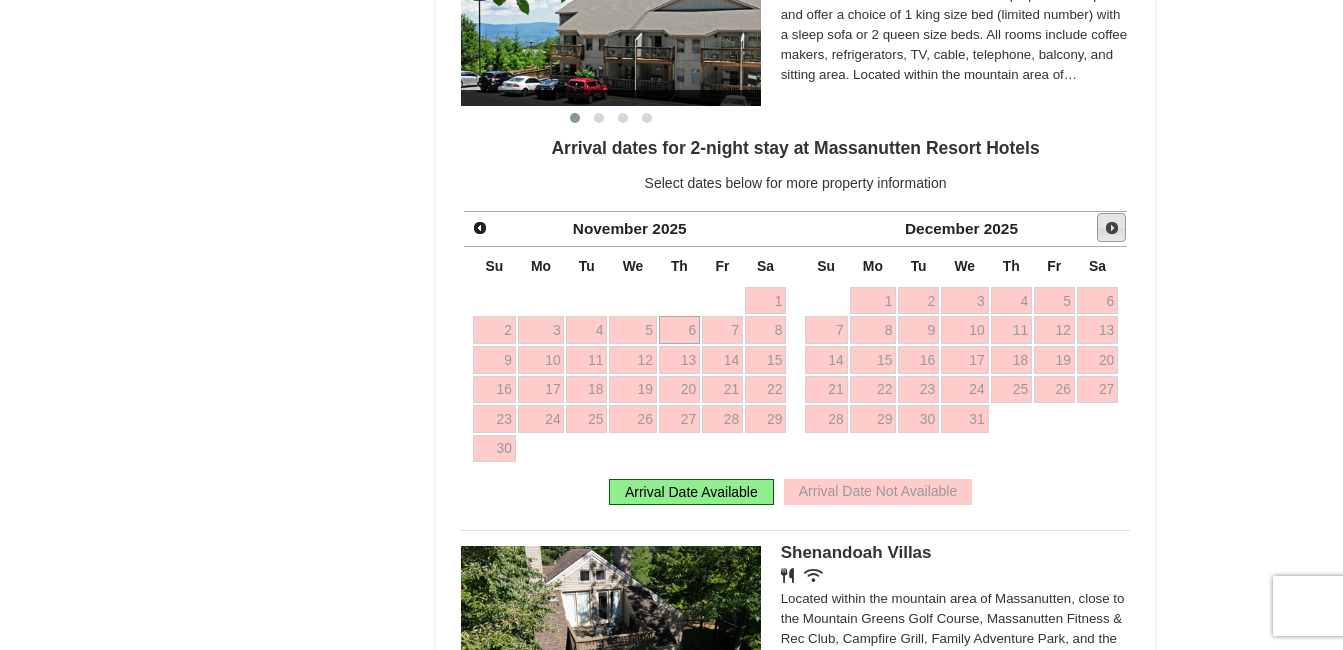 click on "Next" at bounding box center [1112, 228] 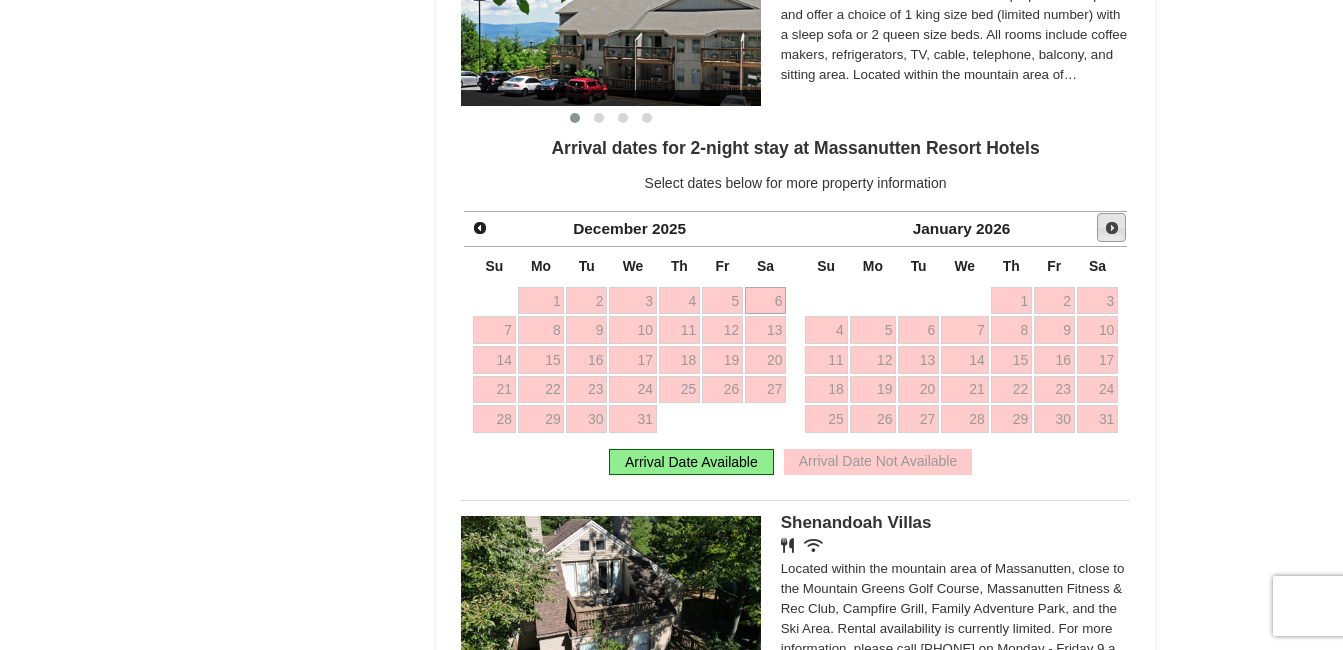 click on "Next" at bounding box center (1112, 228) 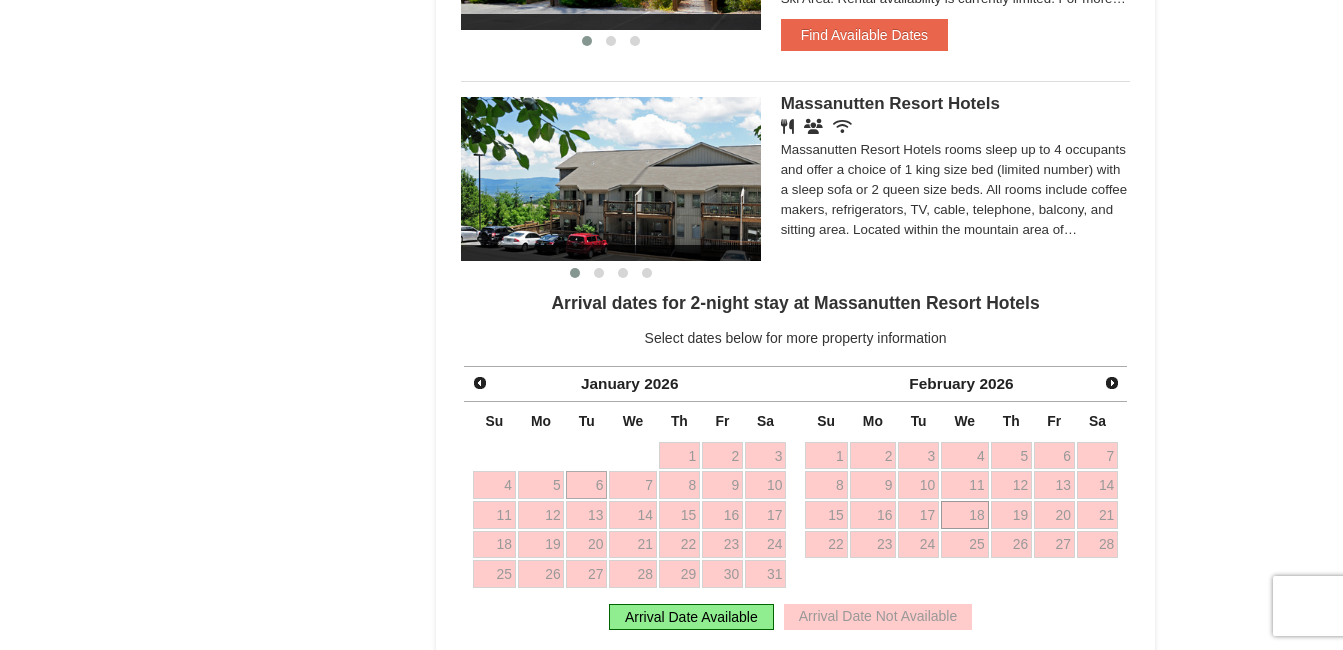 scroll, scrollTop: 1563, scrollLeft: 0, axis: vertical 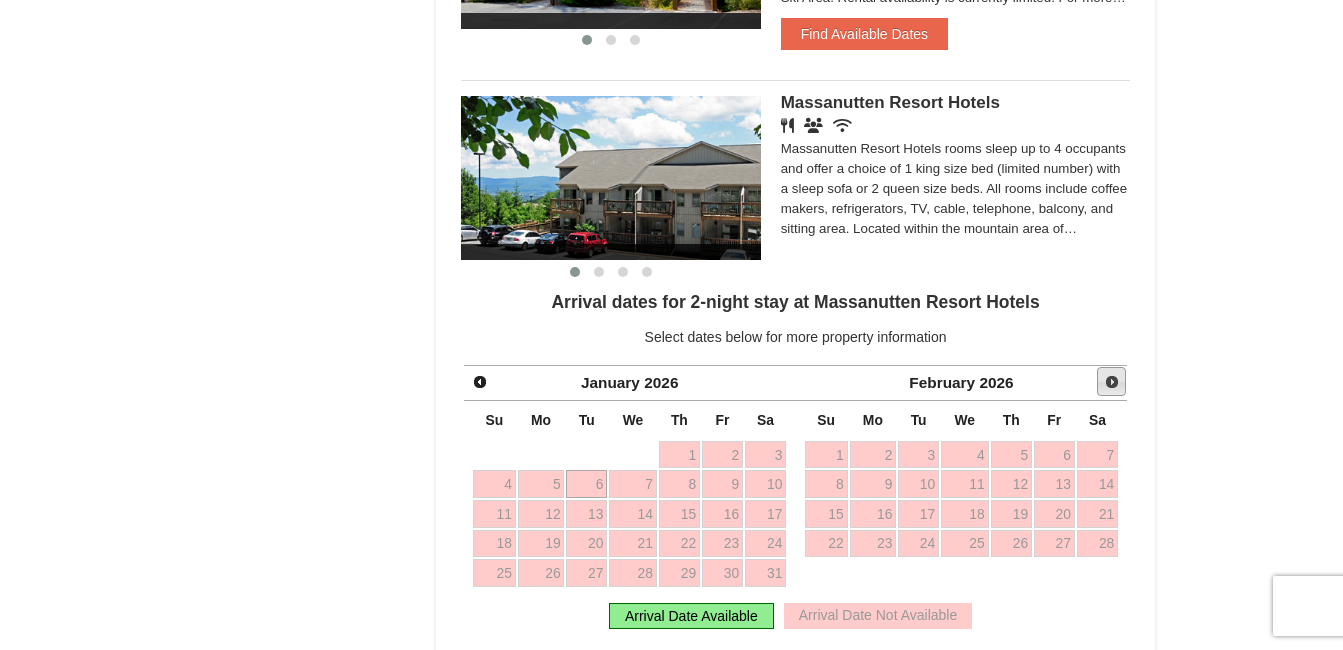 click on "Next" at bounding box center (1112, 382) 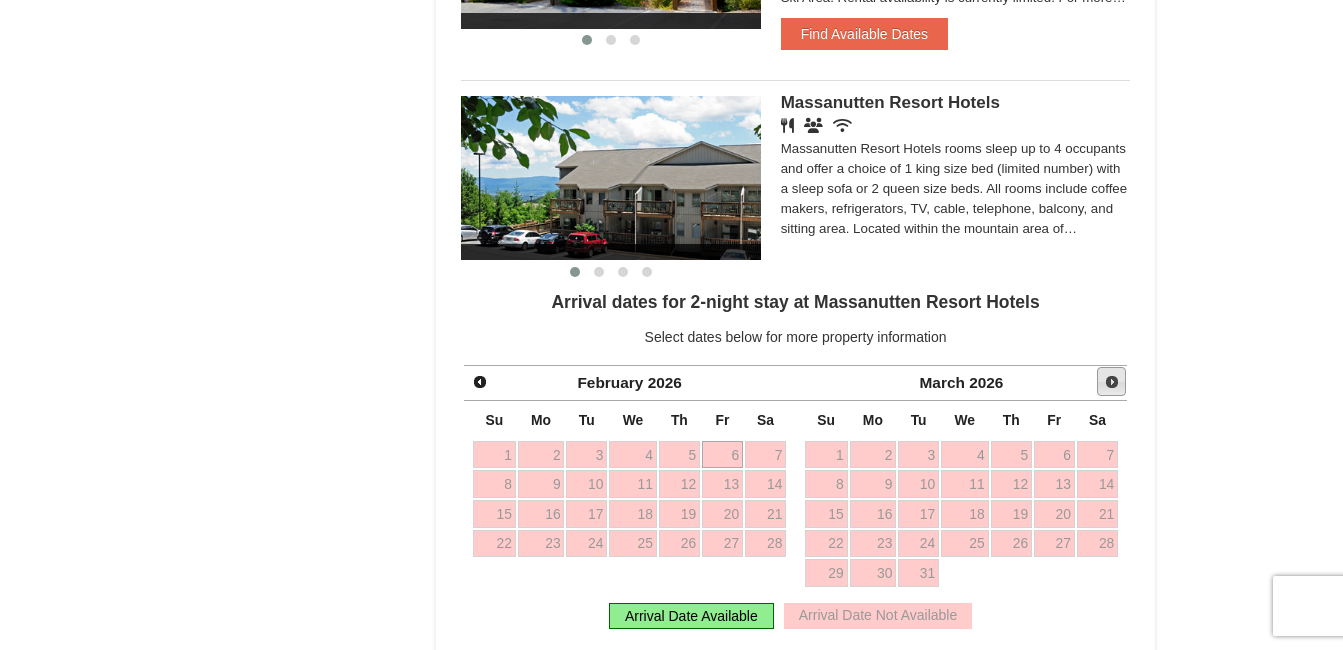 click on "Next" at bounding box center (1112, 382) 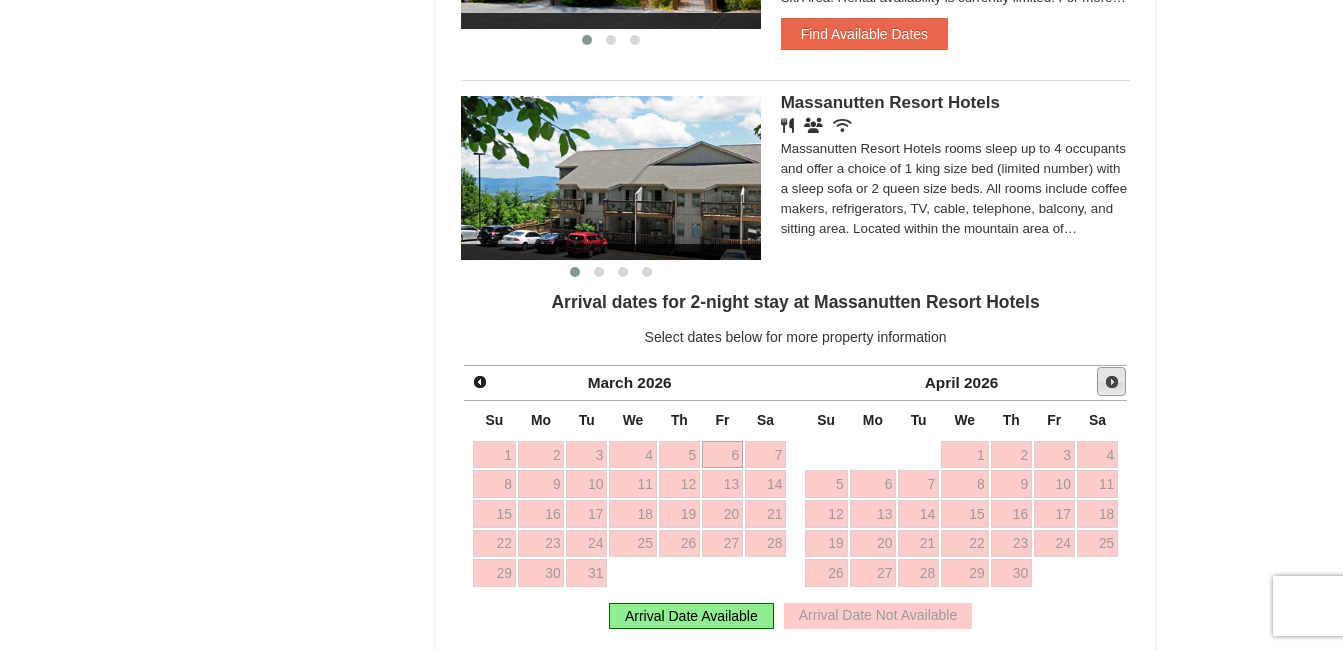 click on "Next" at bounding box center [1112, 382] 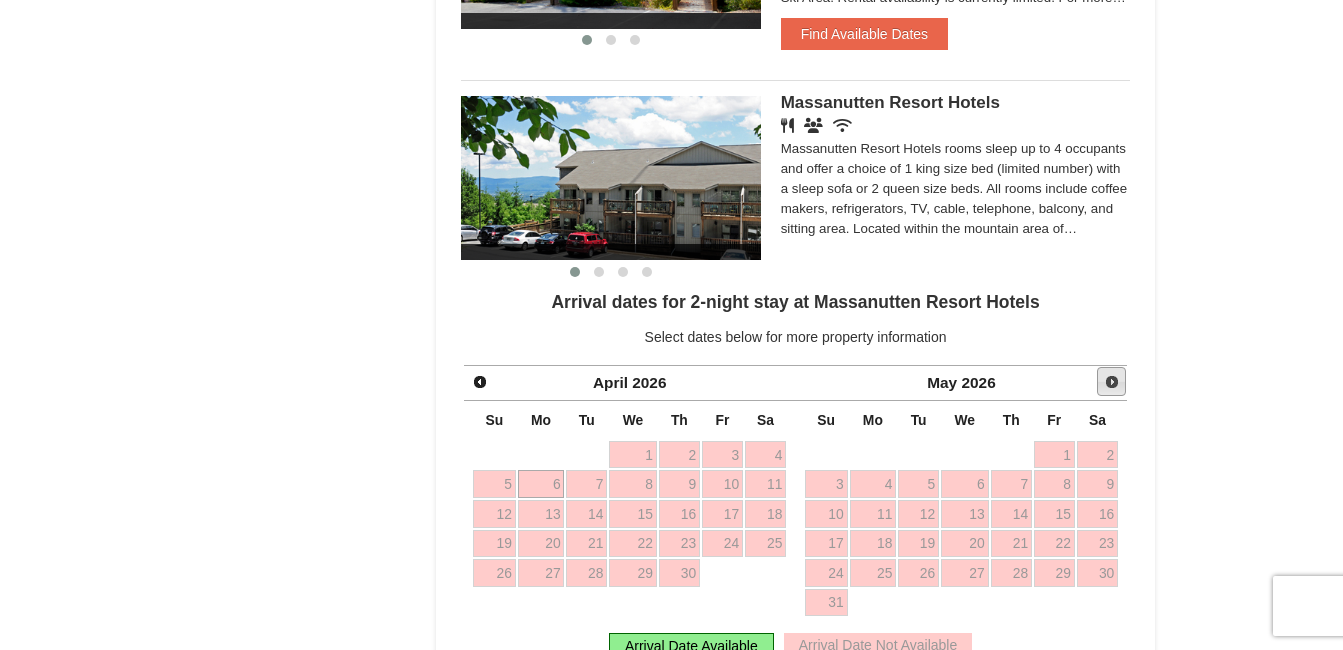 click on "Next" at bounding box center [1112, 382] 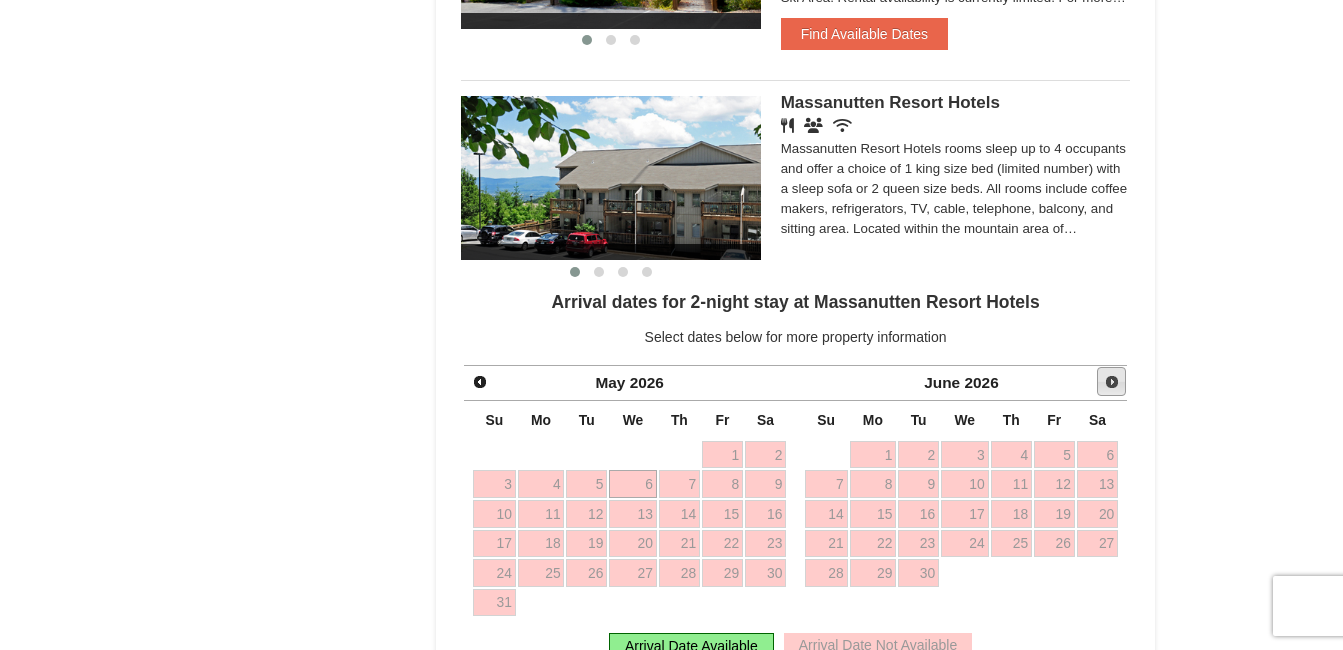 click on "Next" at bounding box center [1112, 382] 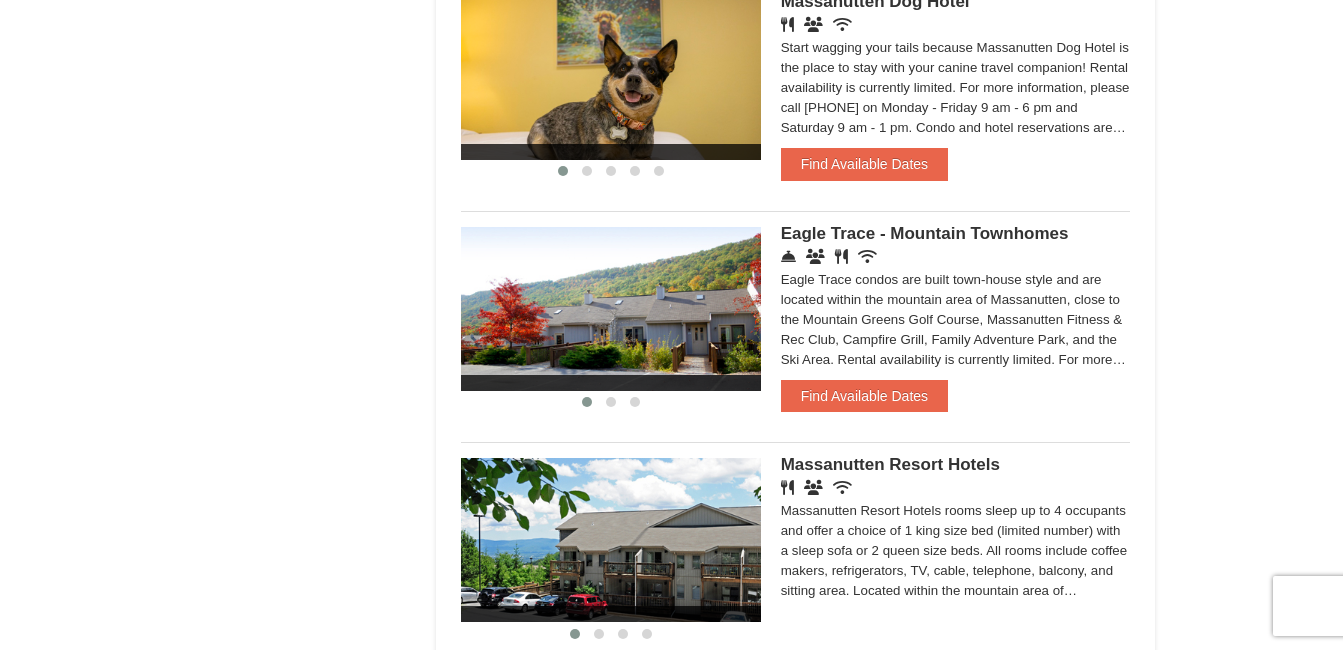 scroll, scrollTop: 1202, scrollLeft: 0, axis: vertical 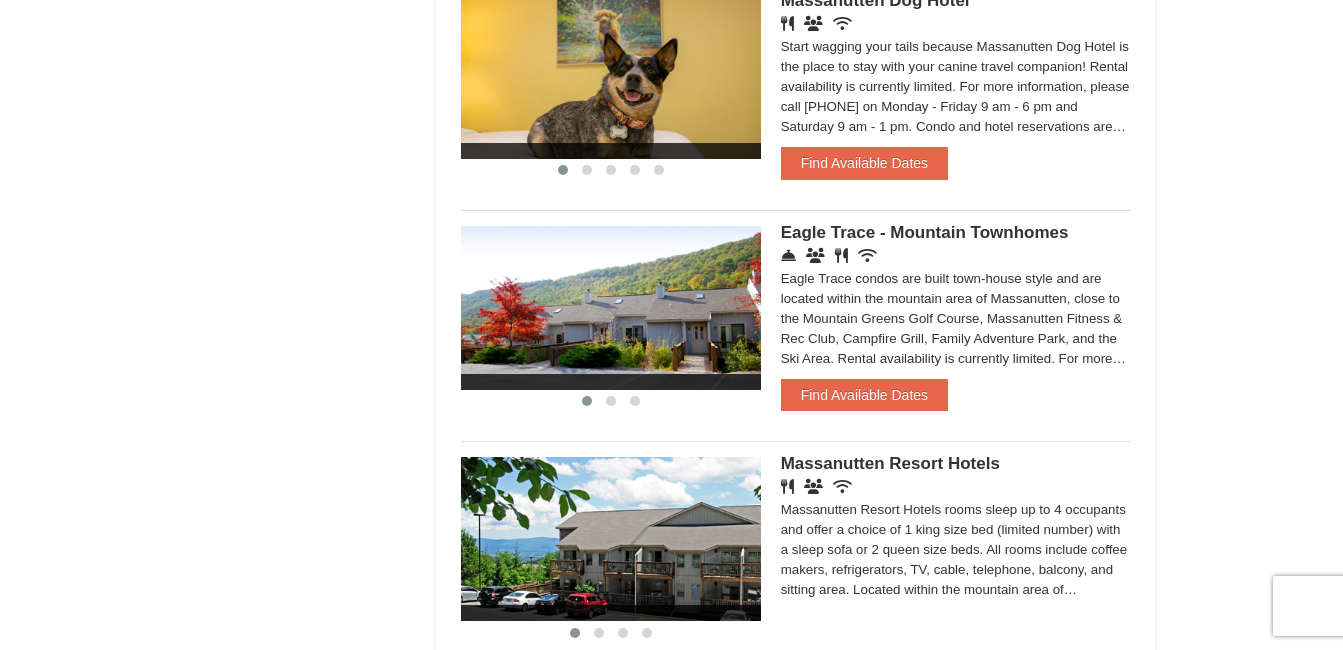 click at bounding box center (611, 539) 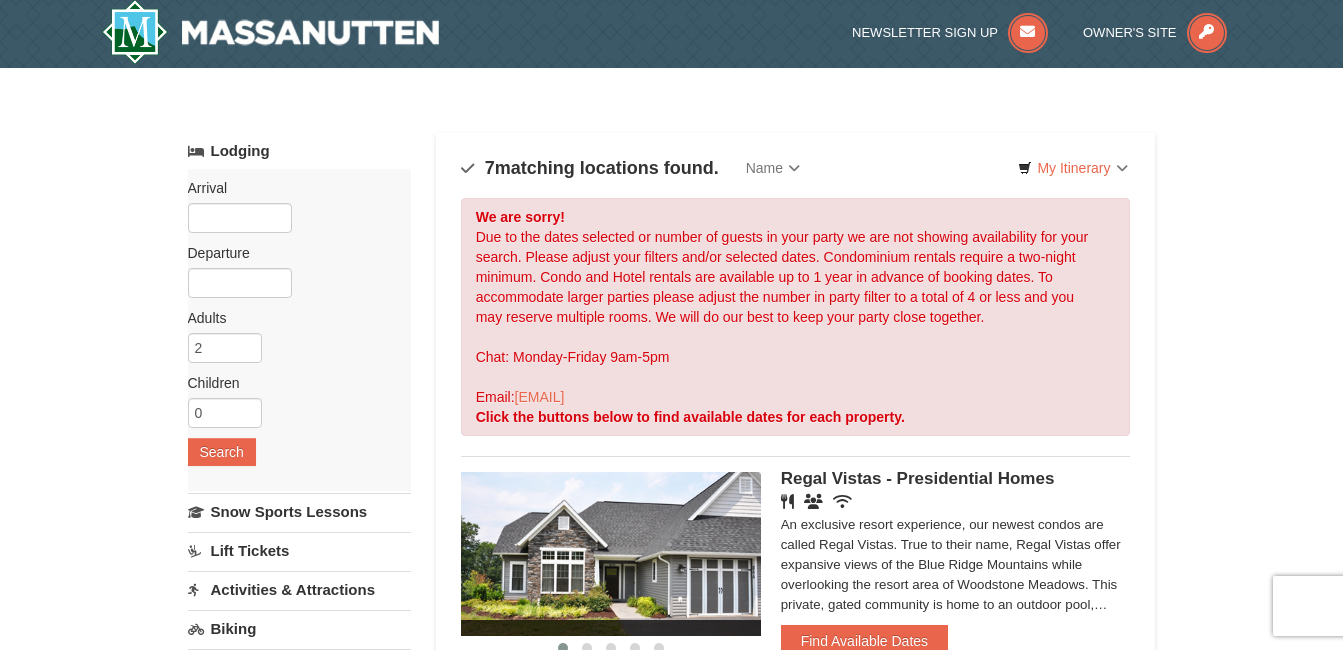 scroll, scrollTop: 0, scrollLeft: 0, axis: both 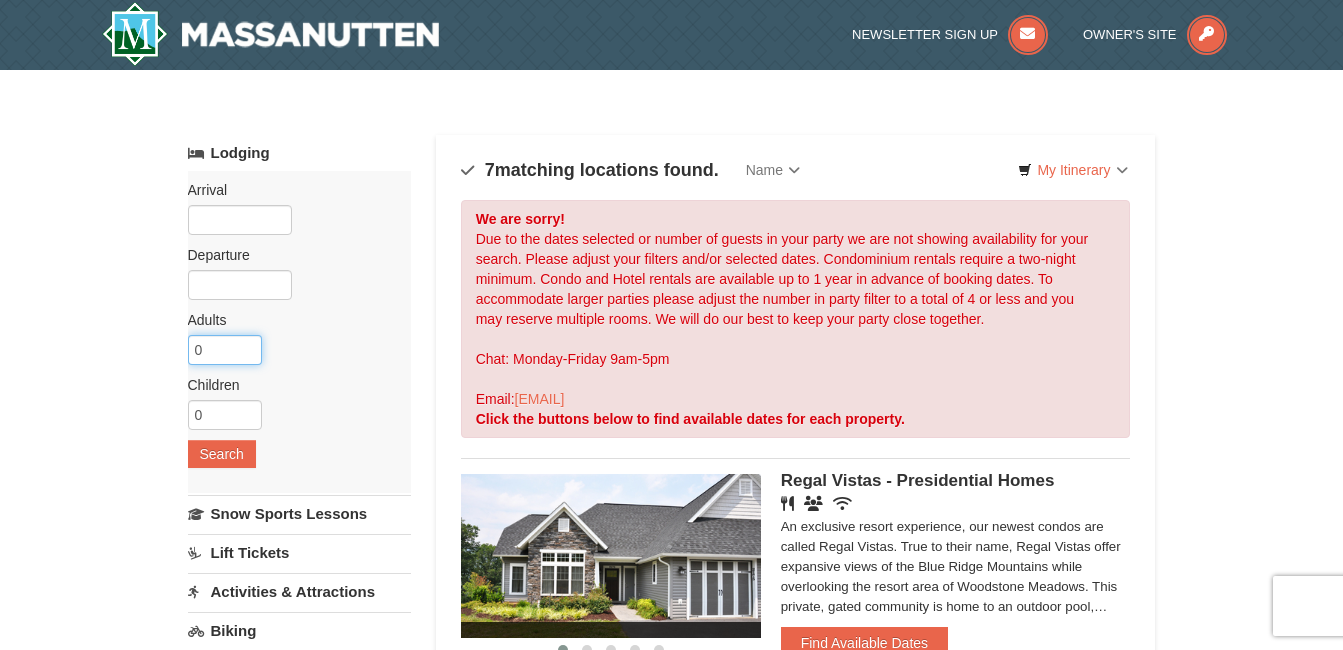 click on "0" at bounding box center [225, 350] 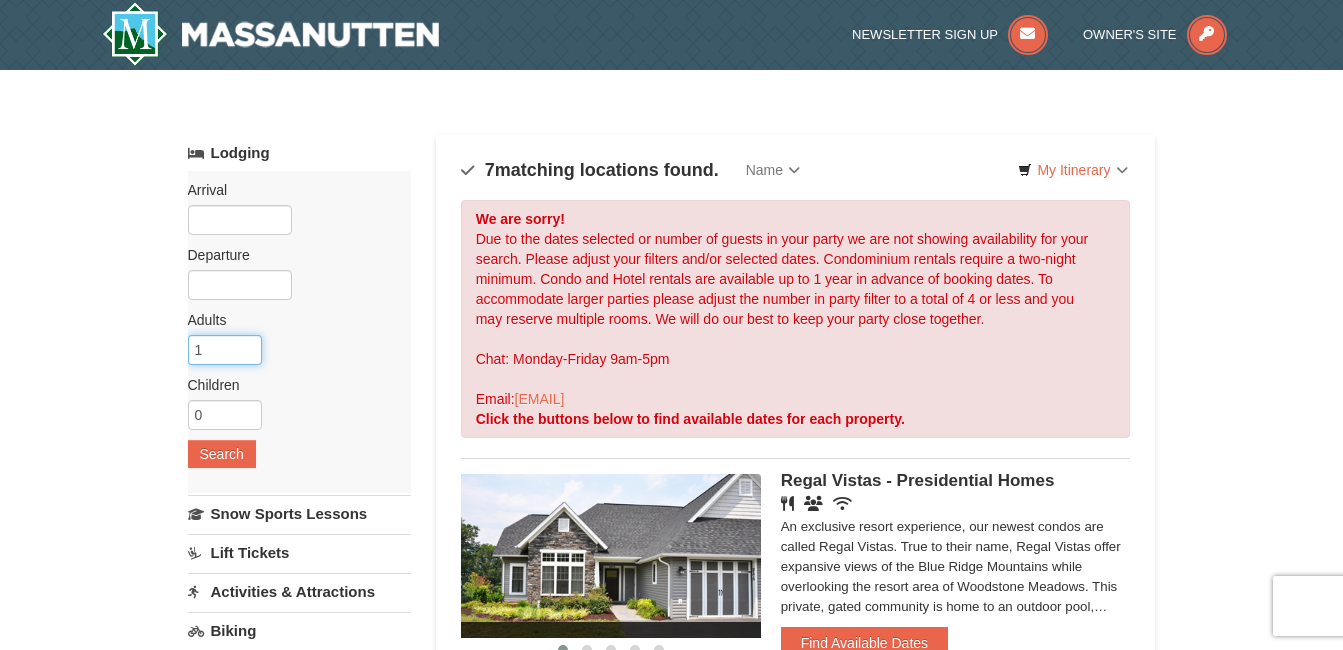 click on "1" at bounding box center (225, 350) 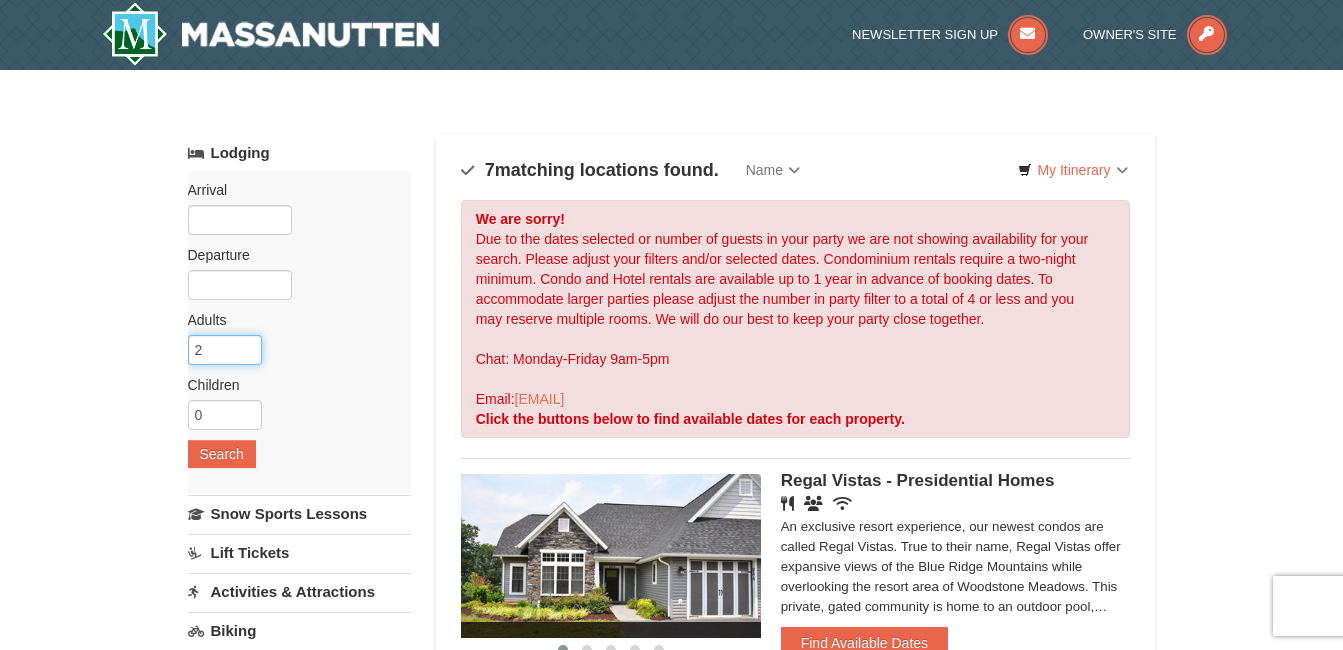 click on "2" at bounding box center [225, 350] 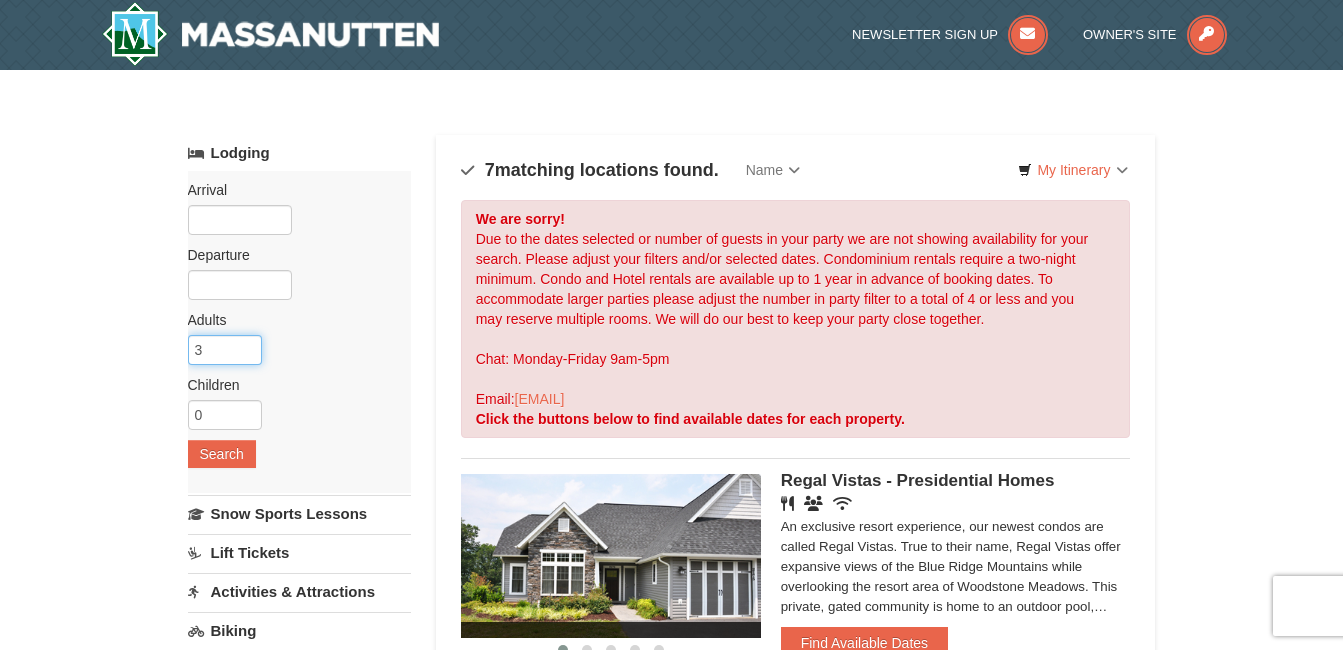 type on "3" 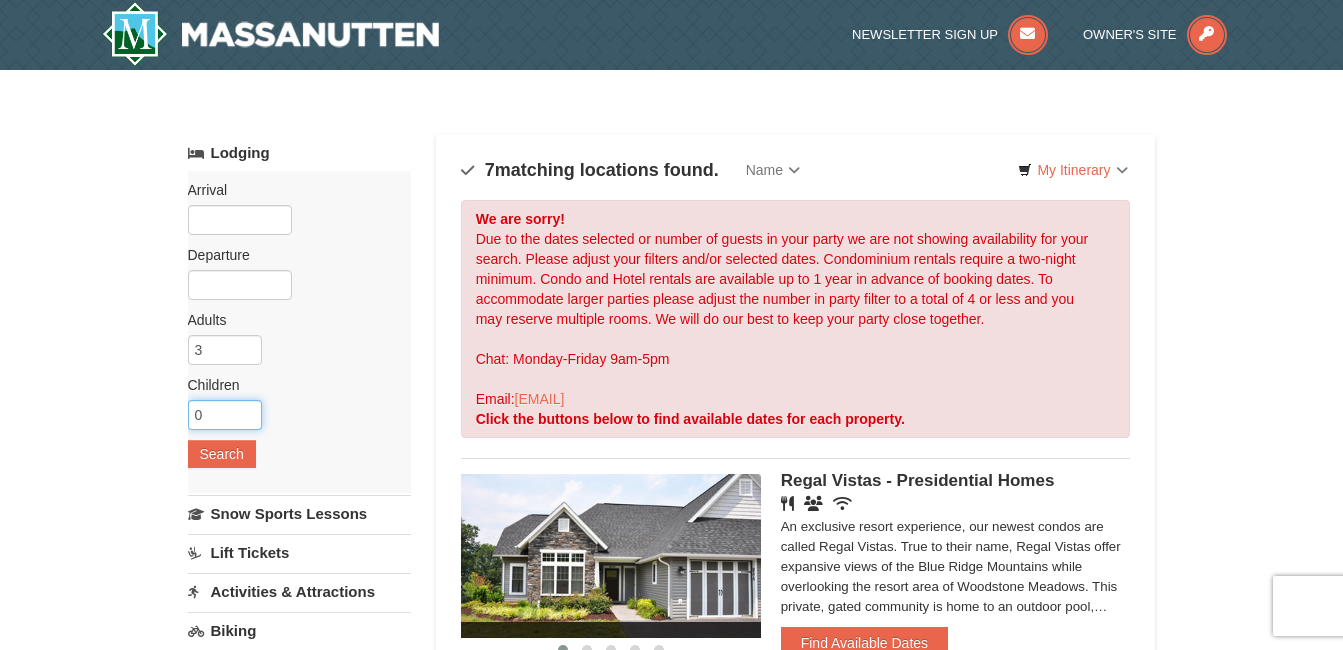 click on "0" at bounding box center (225, 415) 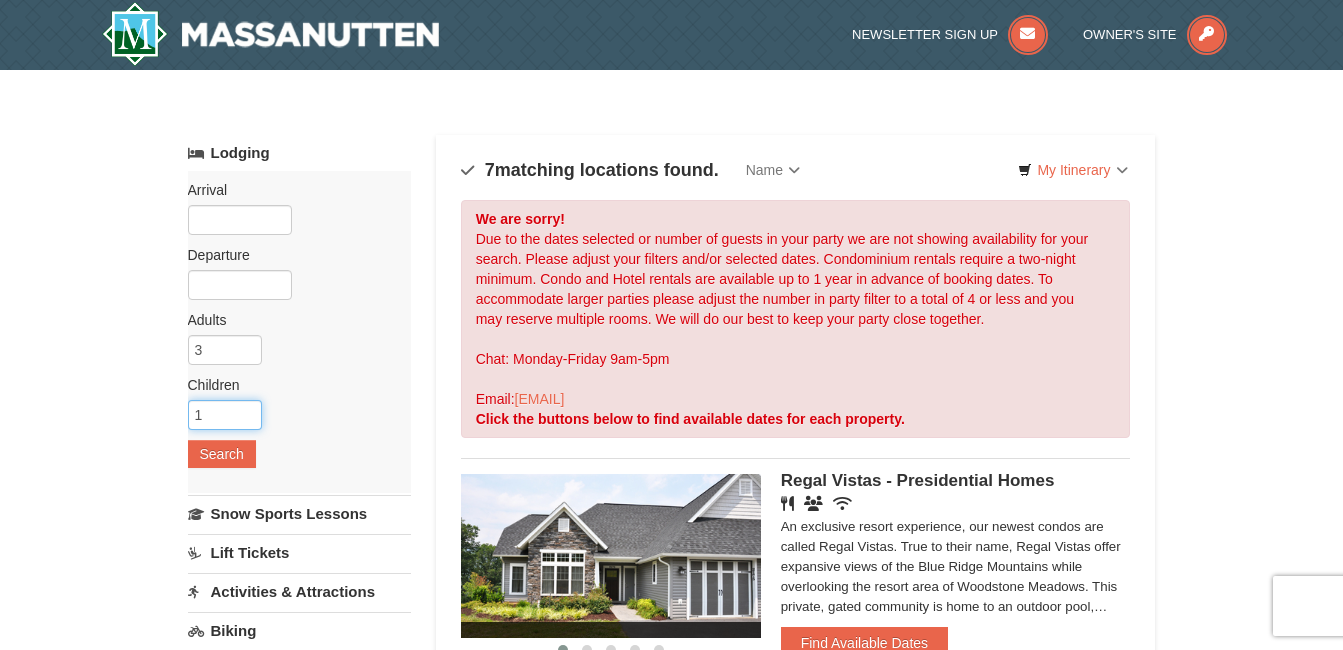 type on "1" 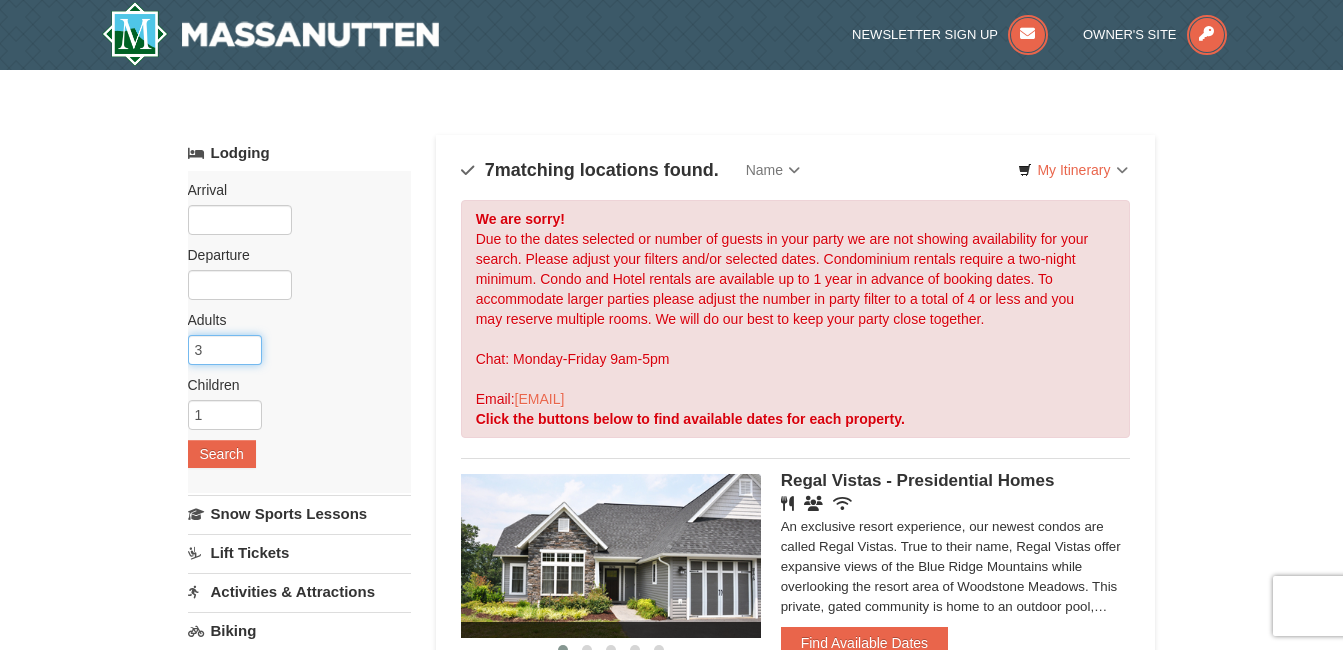 click on "3" at bounding box center (225, 350) 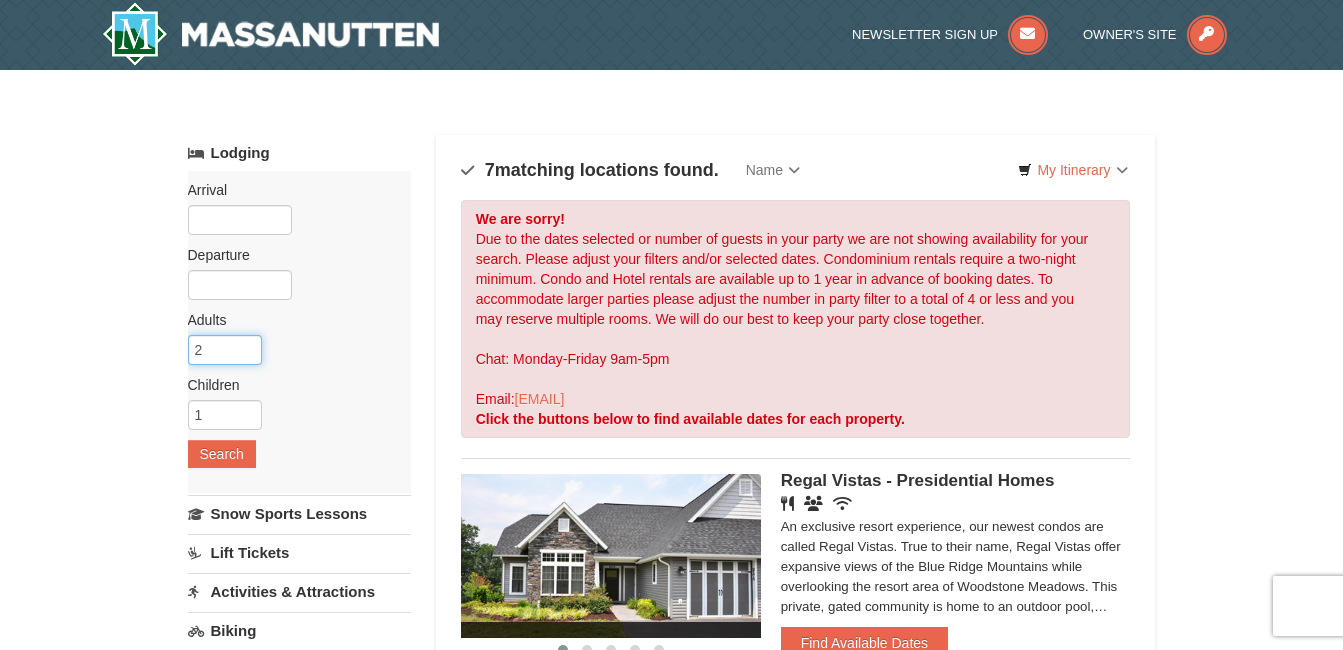 type on "2" 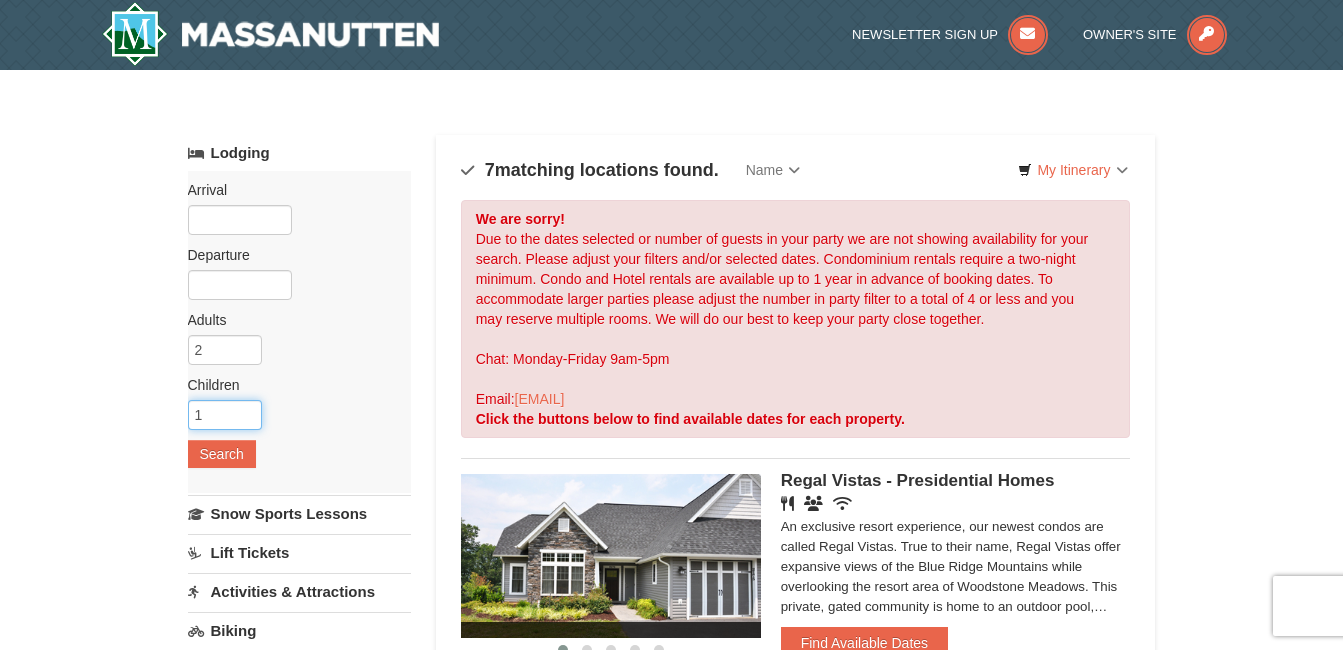 click on "1" at bounding box center [225, 415] 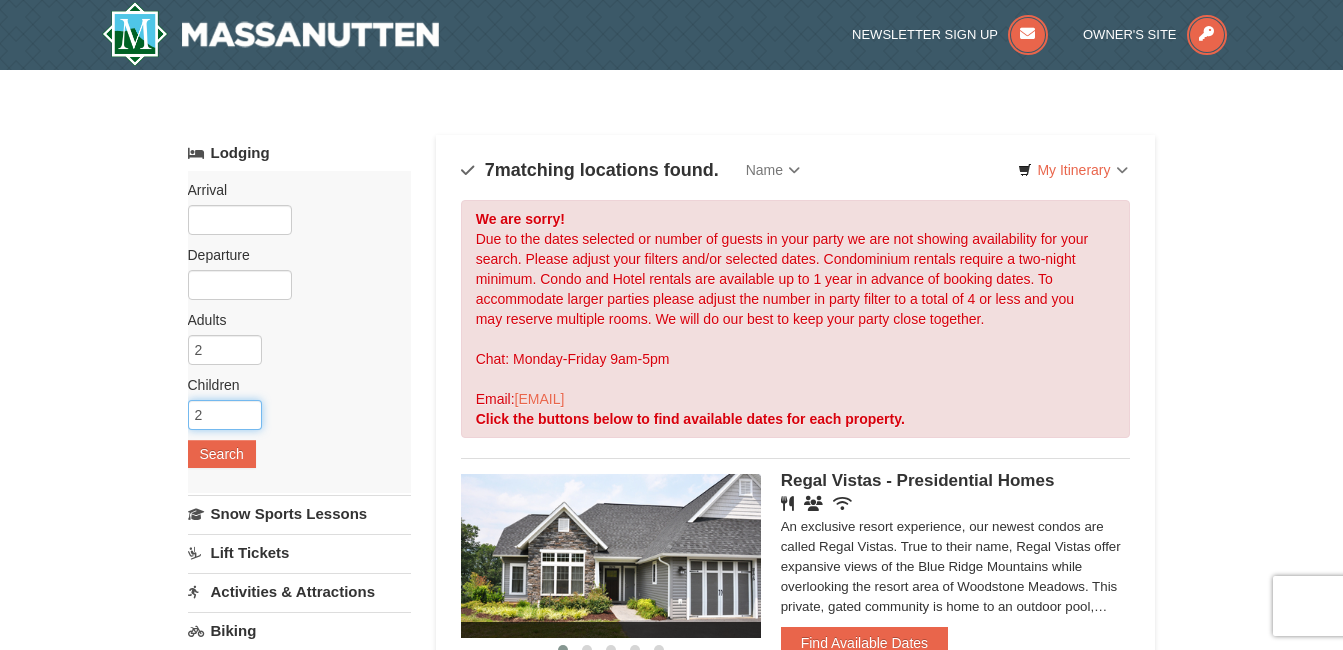 click on "2" at bounding box center (225, 415) 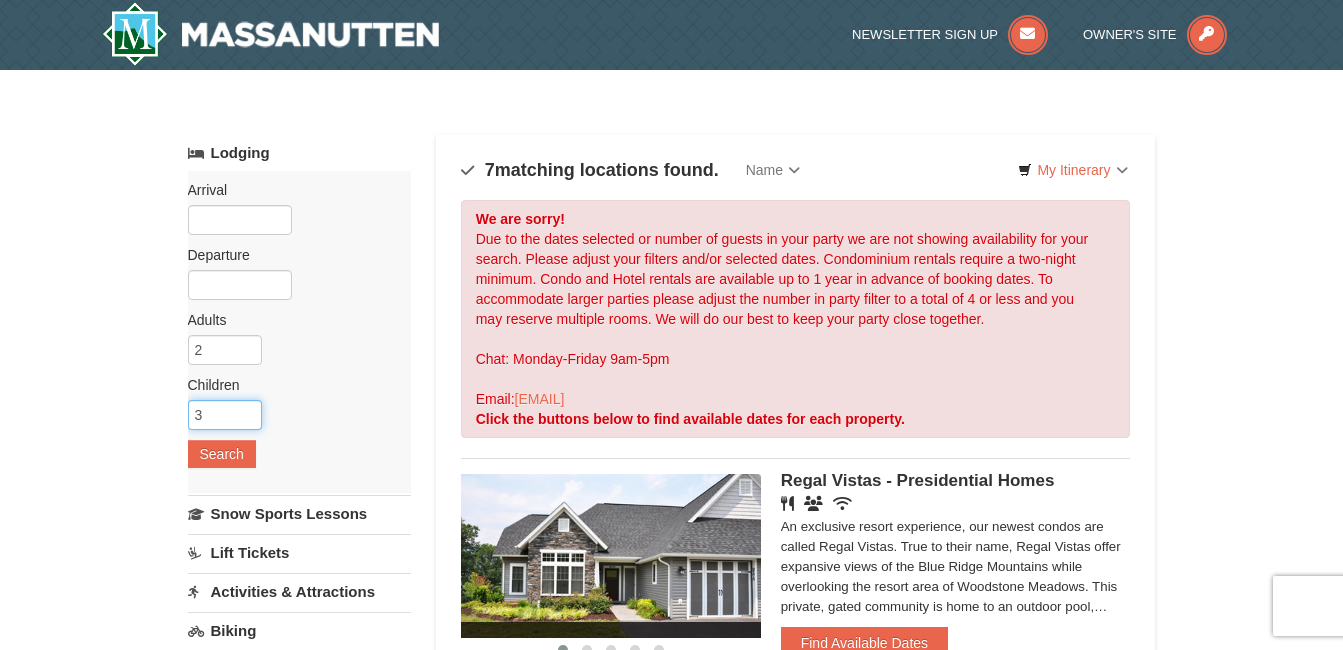 click on "3" at bounding box center (225, 415) 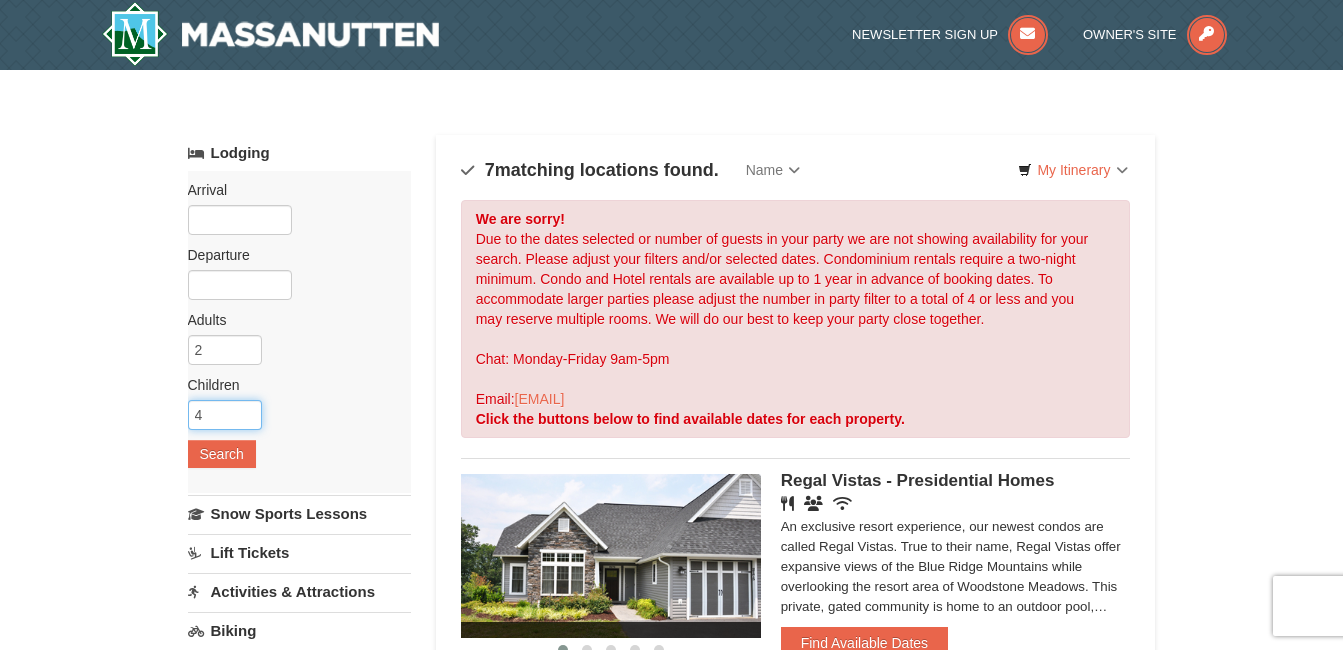 type on "4" 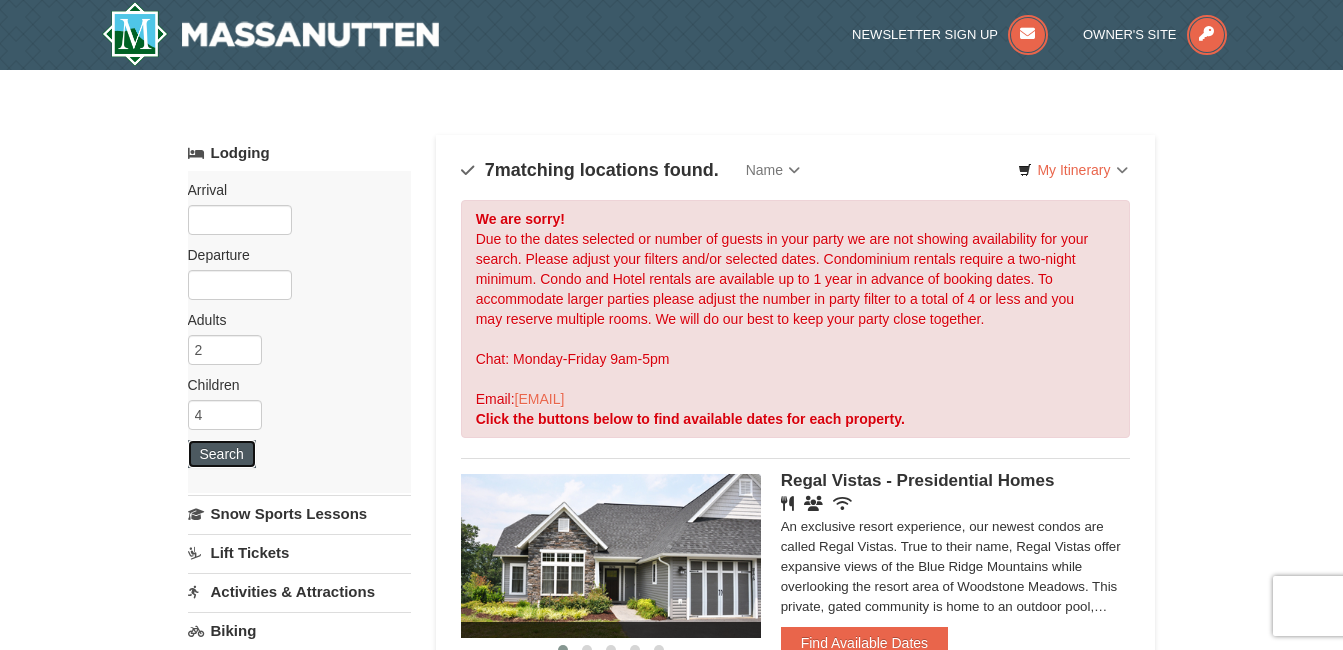 click on "Search" at bounding box center [222, 454] 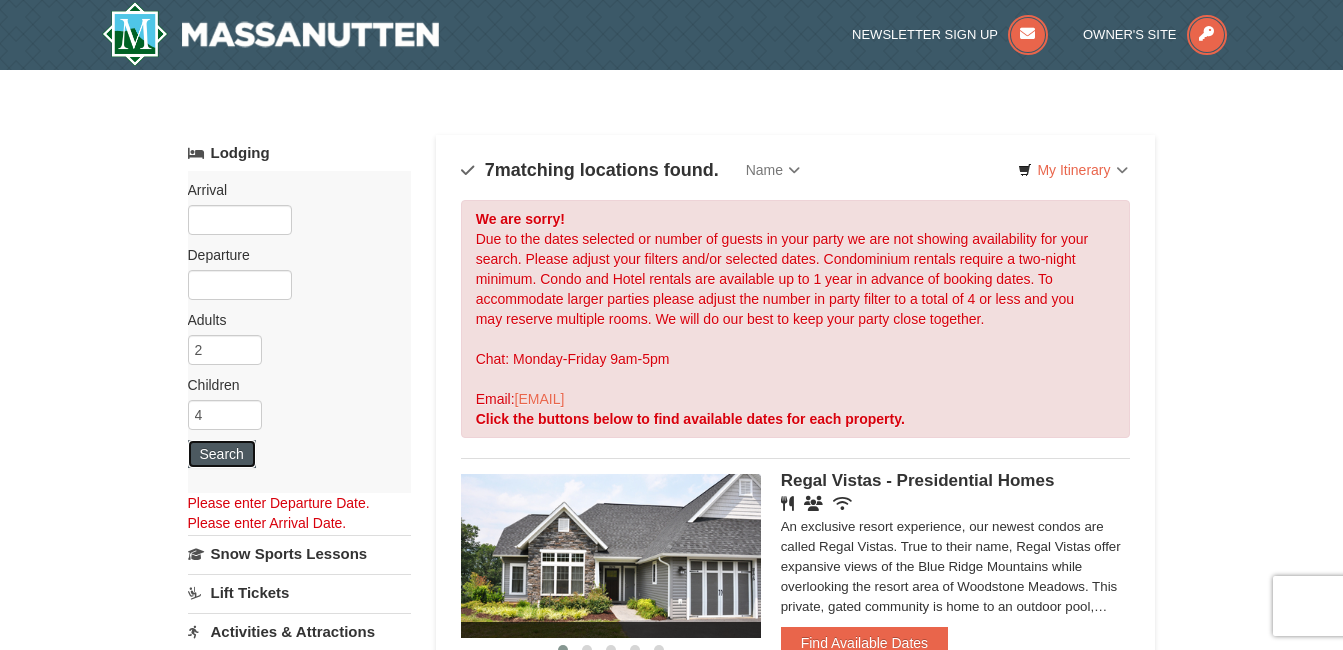 click on "Search" at bounding box center [222, 454] 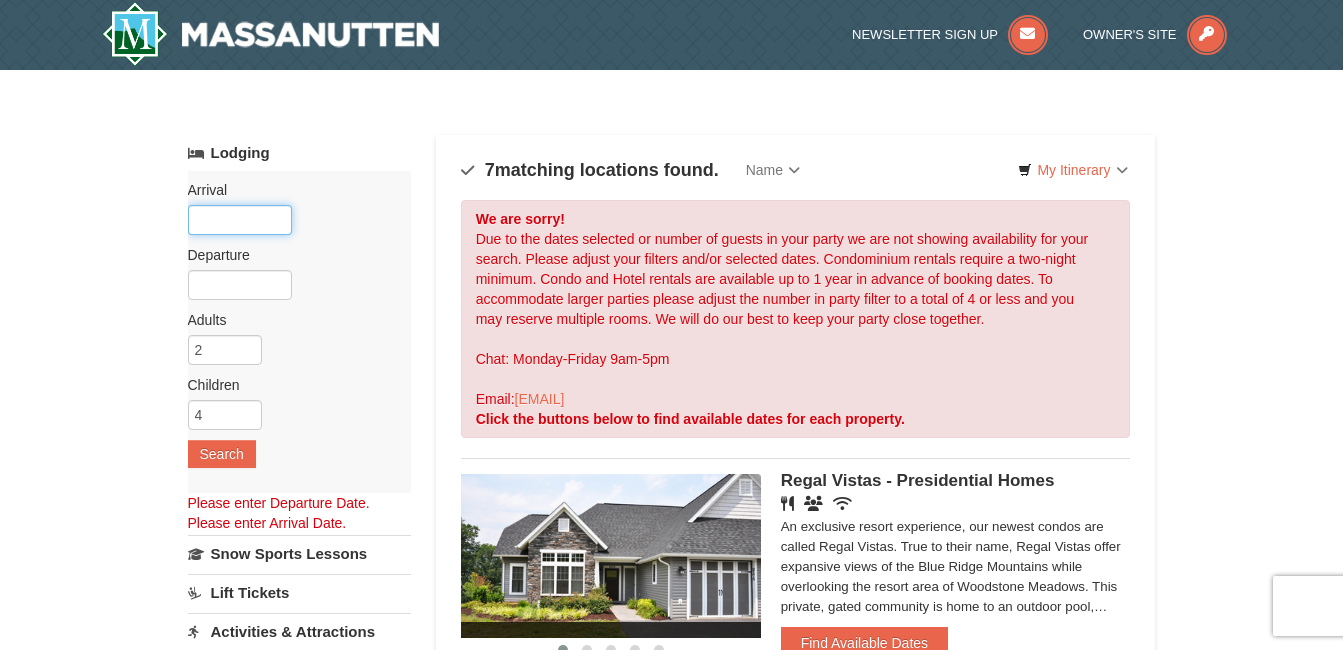 click at bounding box center [240, 220] 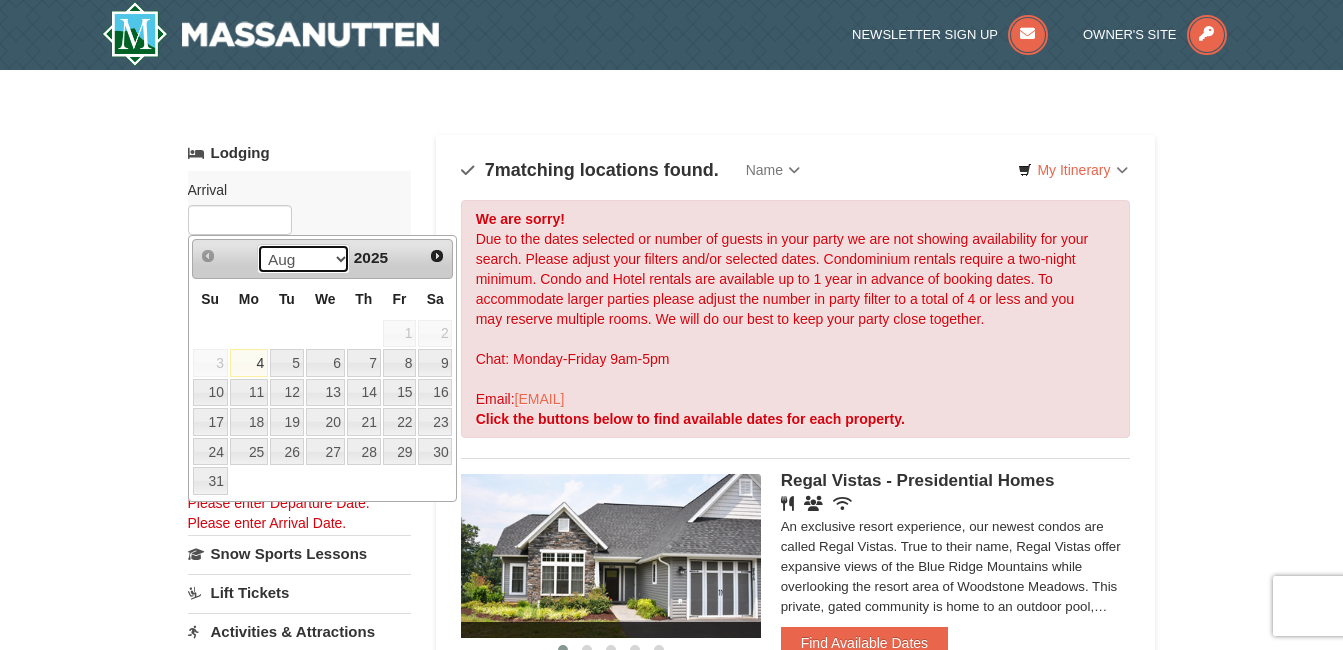 click on "Aug Sep Oct Nov Dec" at bounding box center [303, 259] 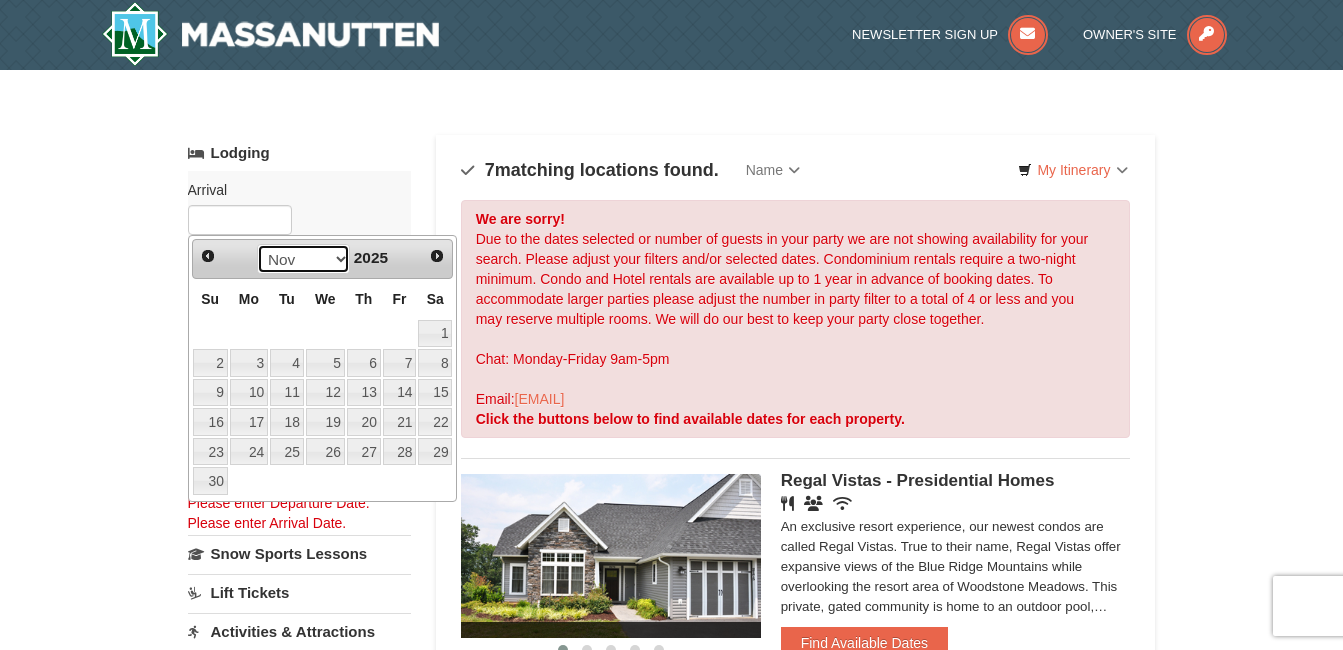 click on "Aug Sep Oct Nov Dec" at bounding box center (303, 259) 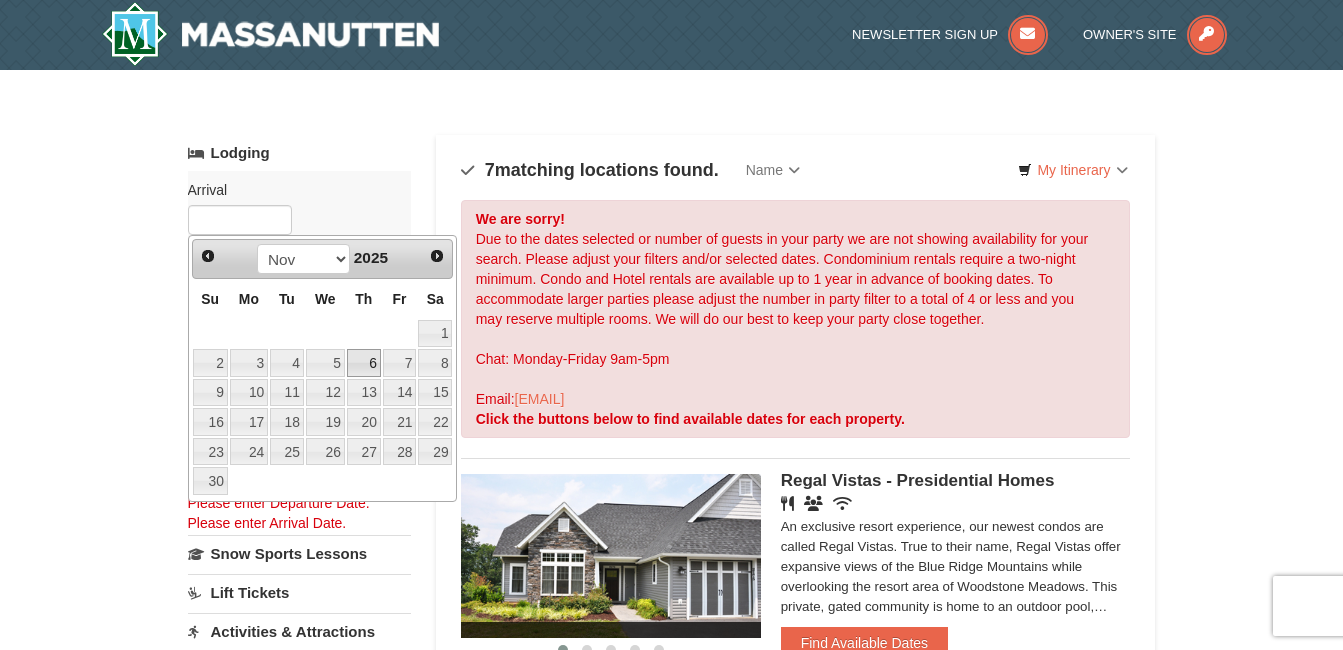 click on "6" at bounding box center [364, 363] 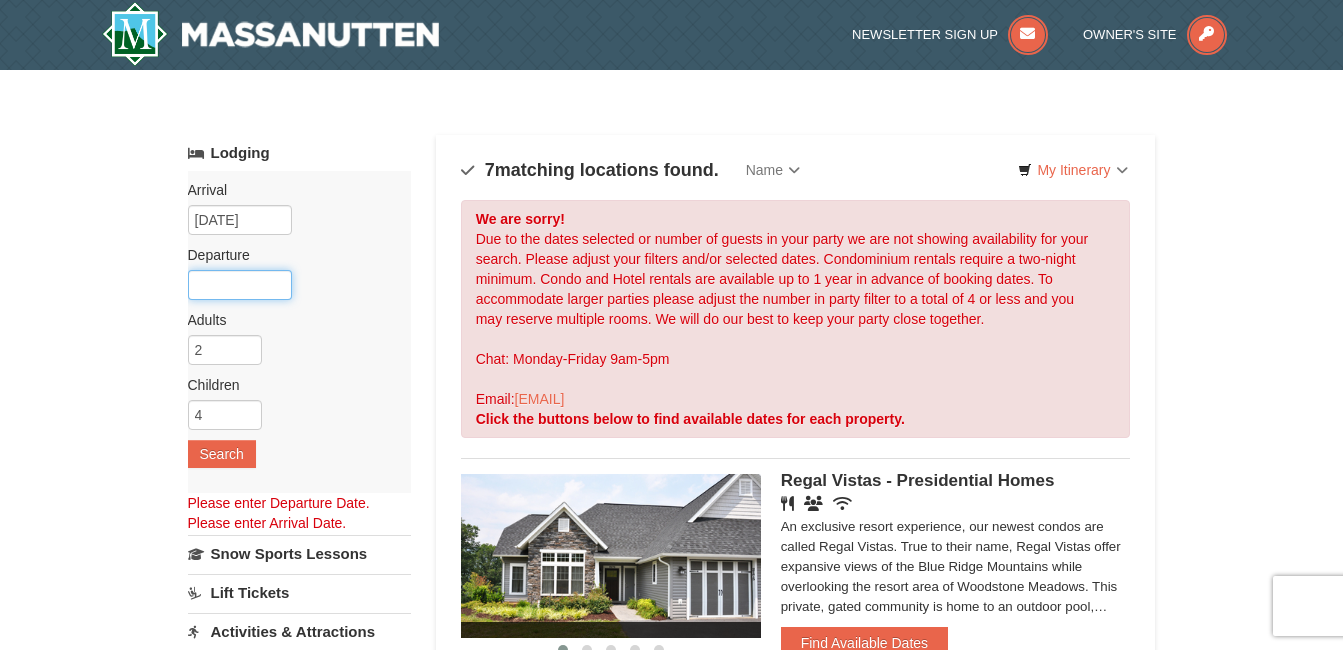click at bounding box center [240, 285] 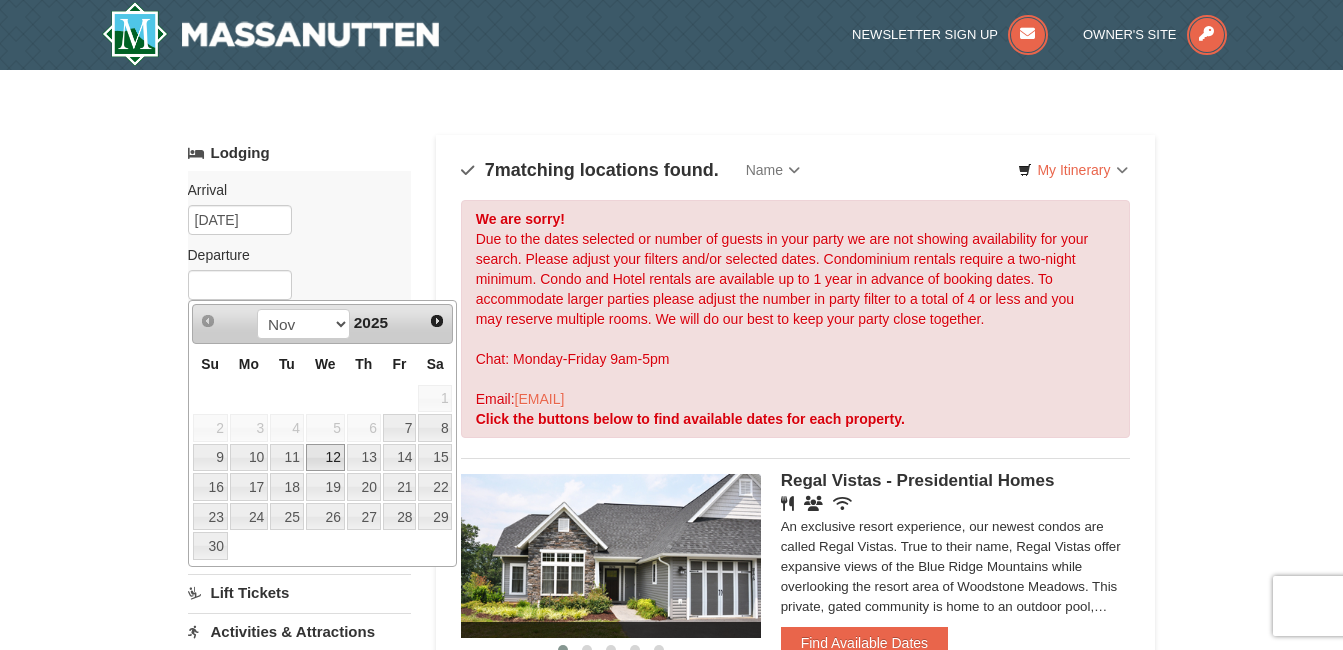 click on "12" at bounding box center (325, 458) 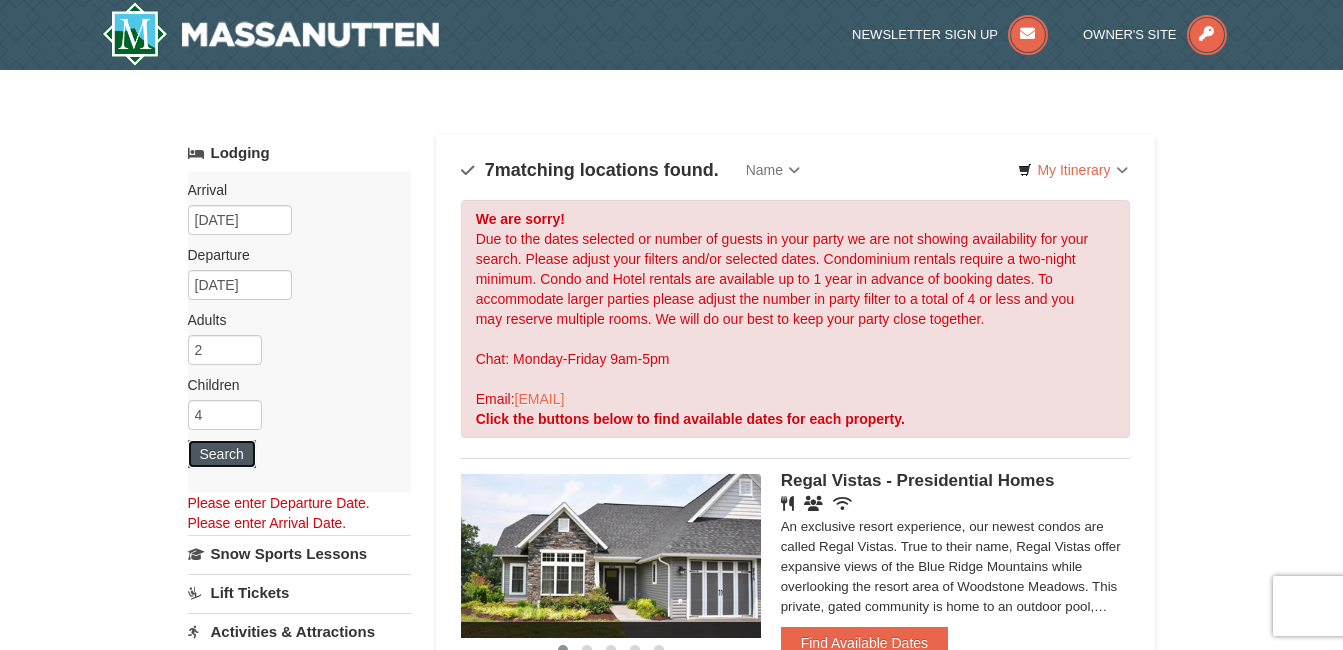 click on "Search" at bounding box center [222, 454] 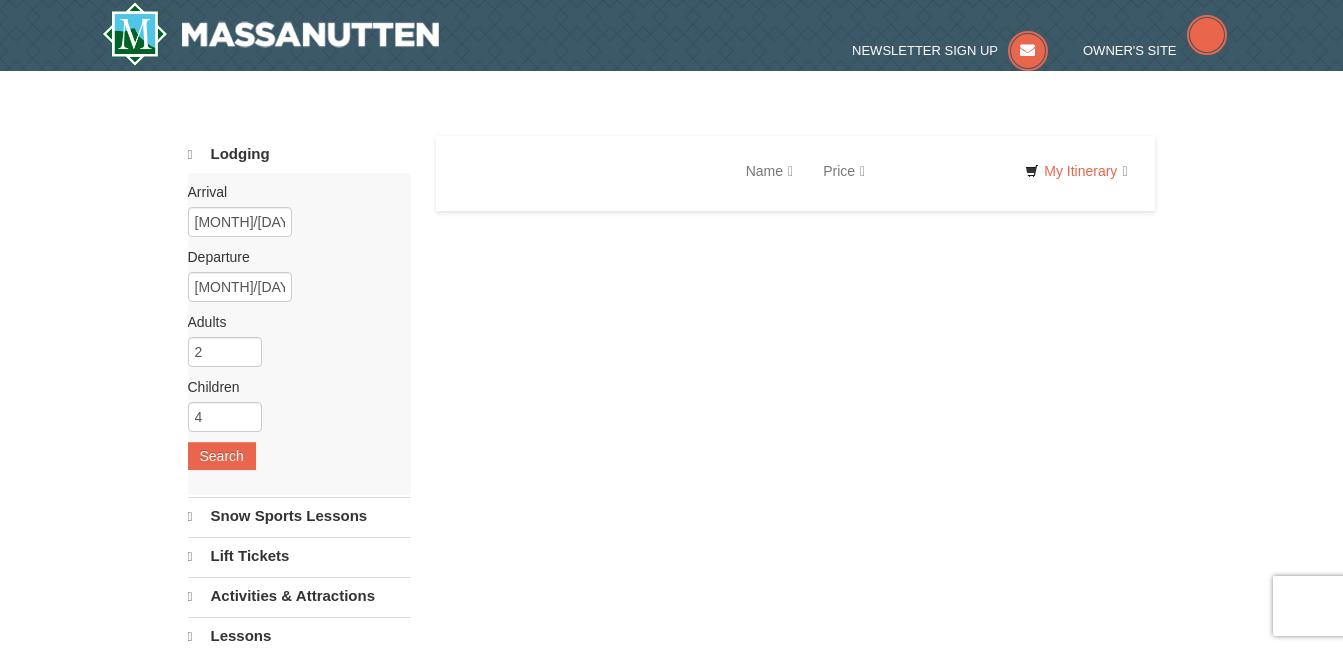 scroll, scrollTop: 0, scrollLeft: 0, axis: both 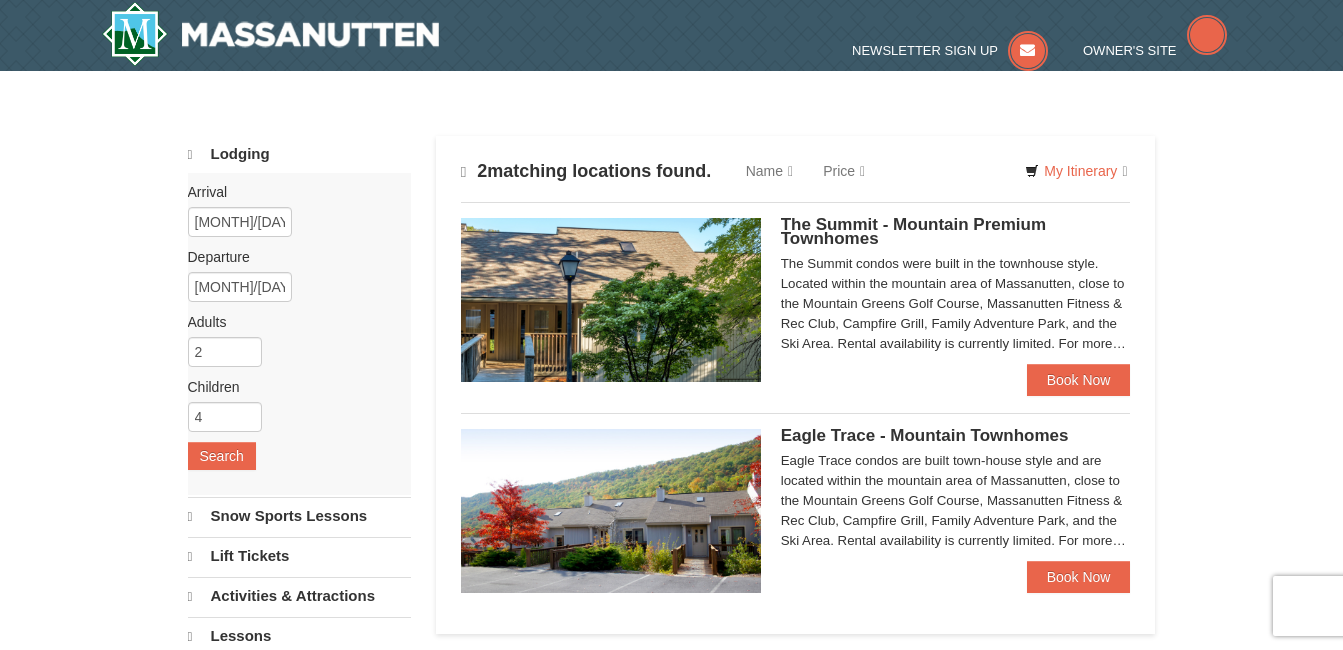 select on "8" 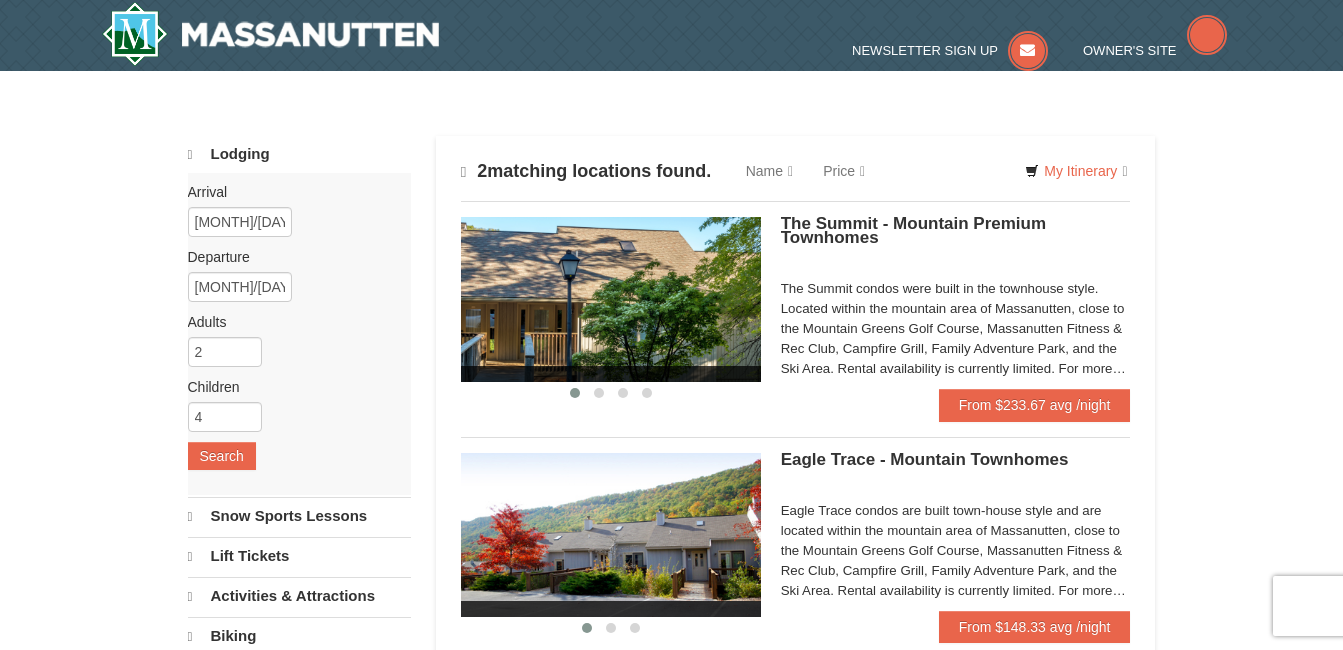 scroll, scrollTop: 0, scrollLeft: 0, axis: both 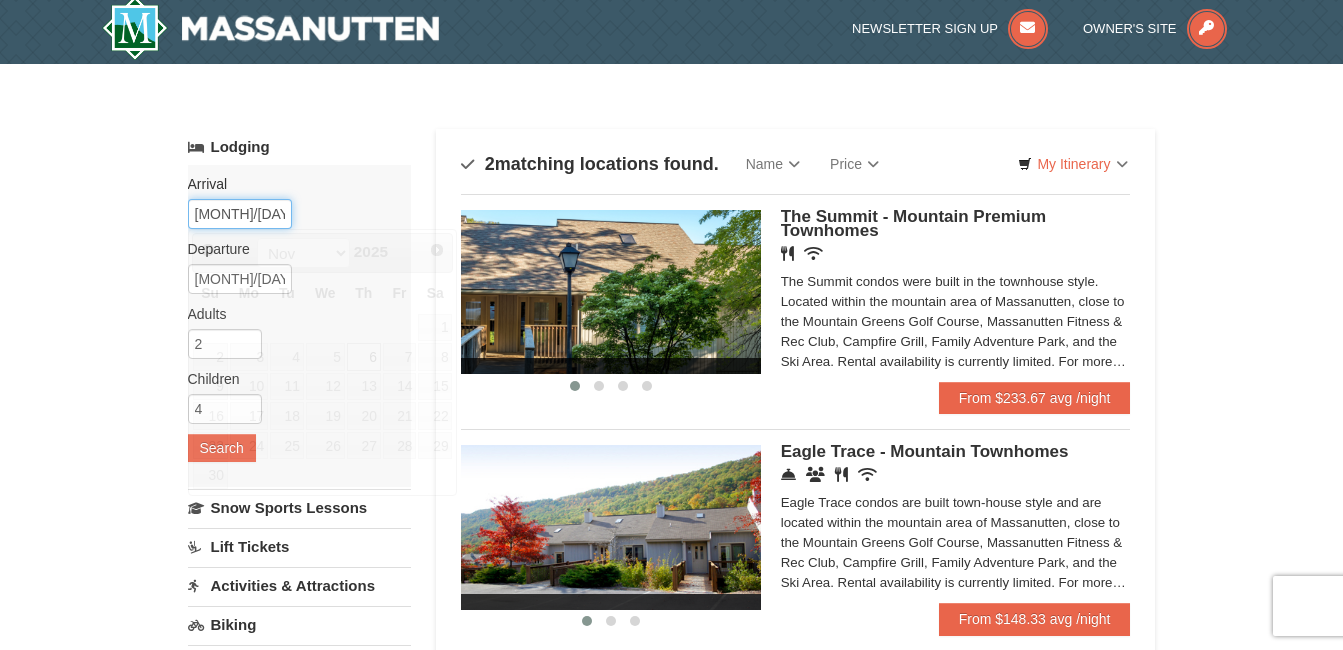 click on "11/06/2025" at bounding box center [240, 214] 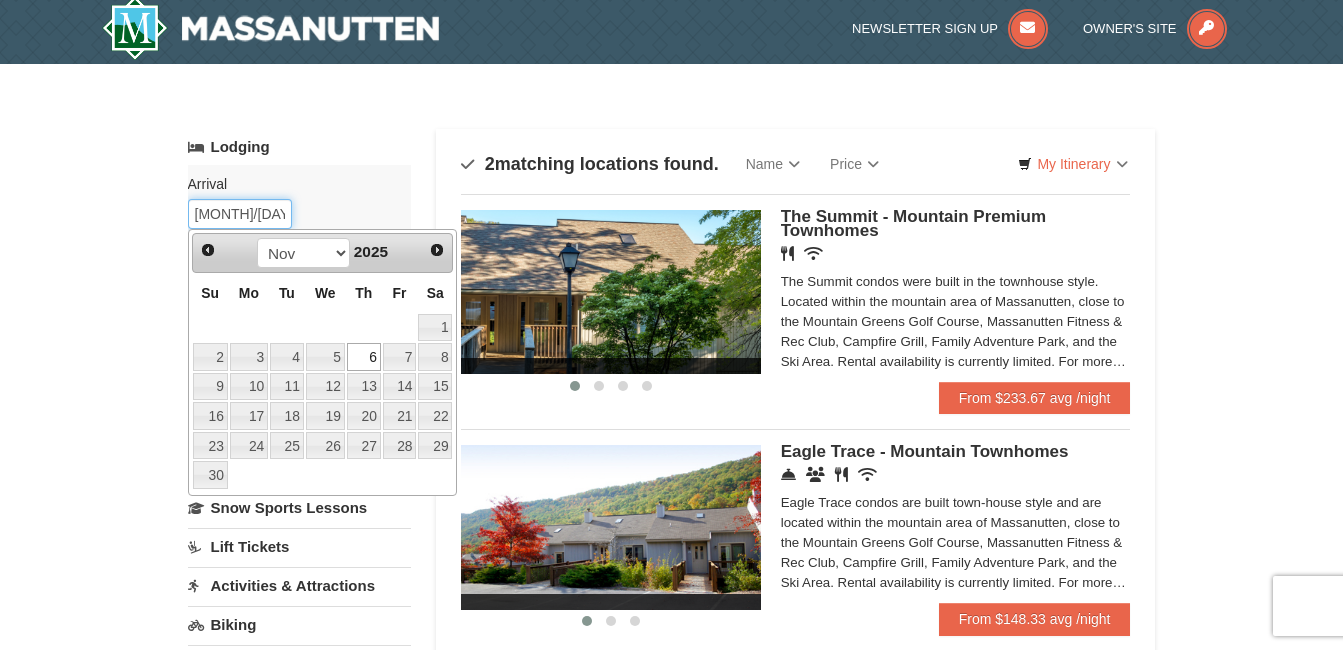 click on "11/06/2025" at bounding box center (240, 214) 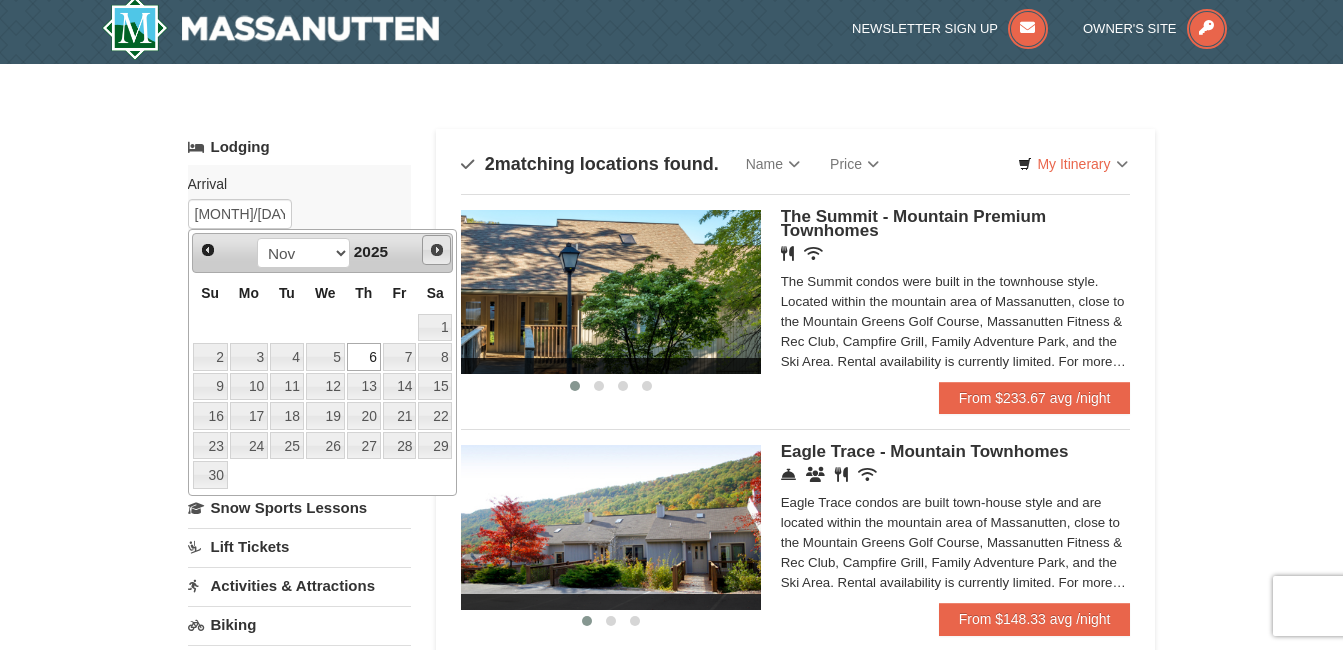 click on "Next" at bounding box center (437, 250) 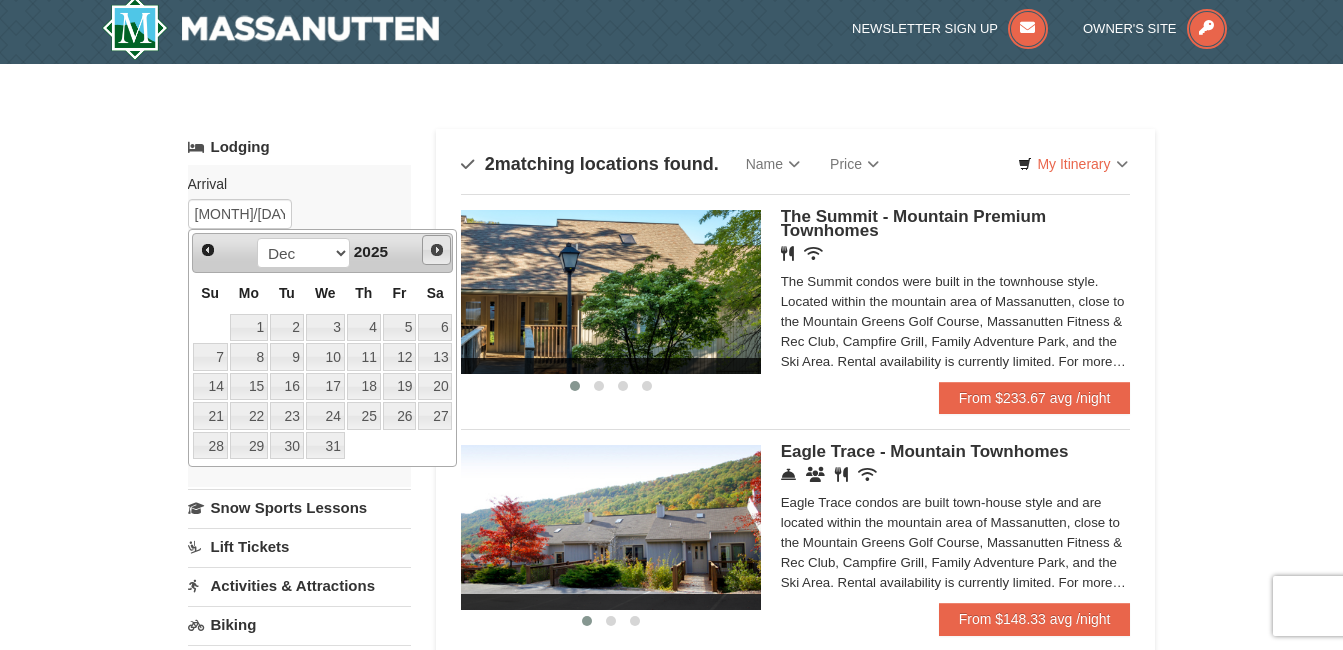 click on "Next" at bounding box center (437, 250) 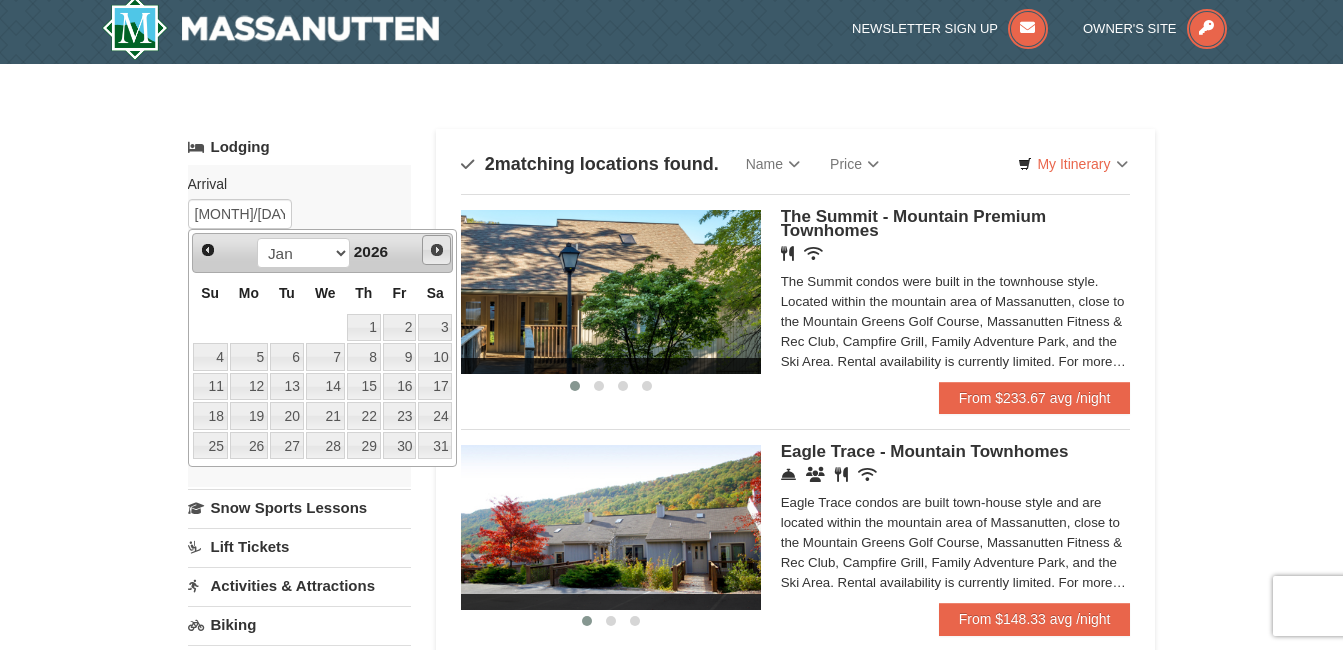 click on "Next" at bounding box center [437, 250] 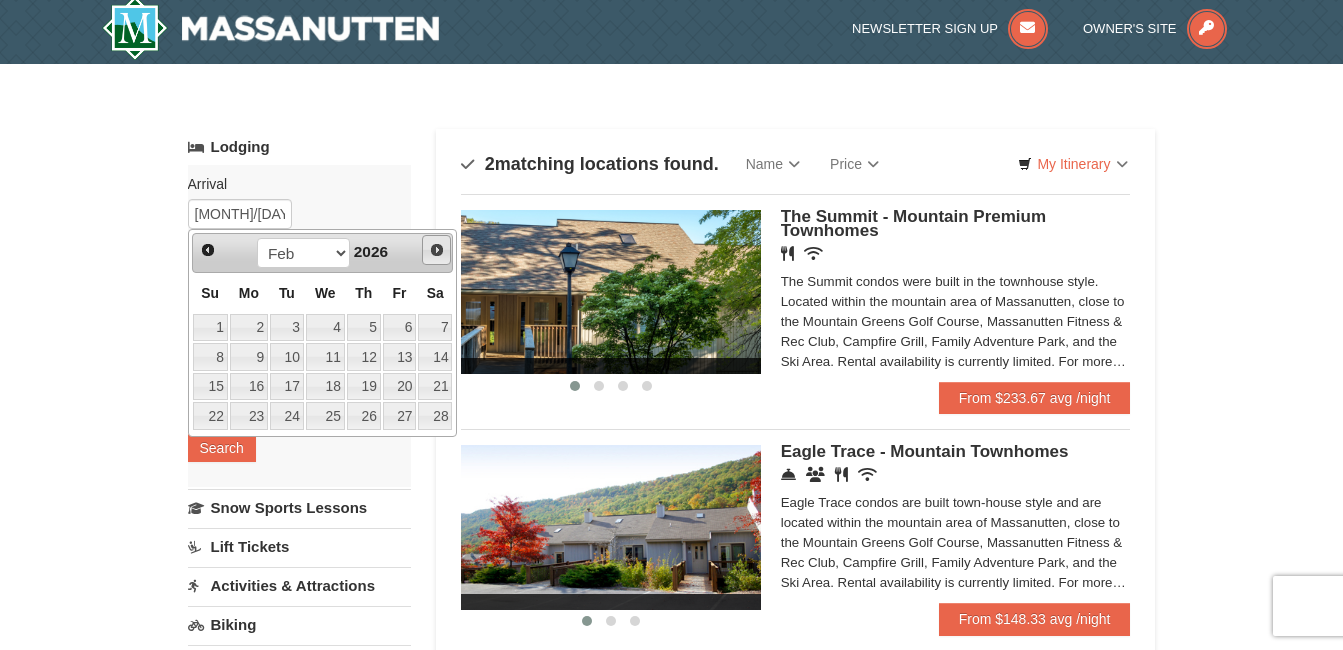 click on "Next" at bounding box center [437, 250] 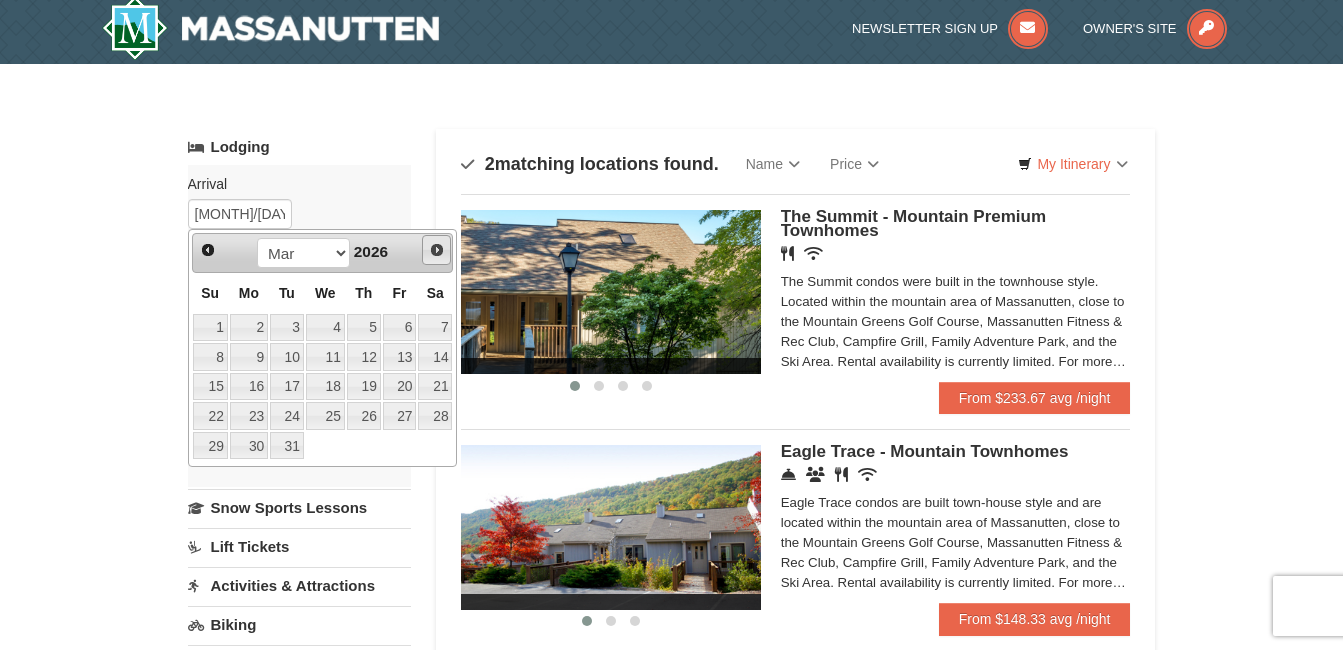 click on "Next" at bounding box center [437, 250] 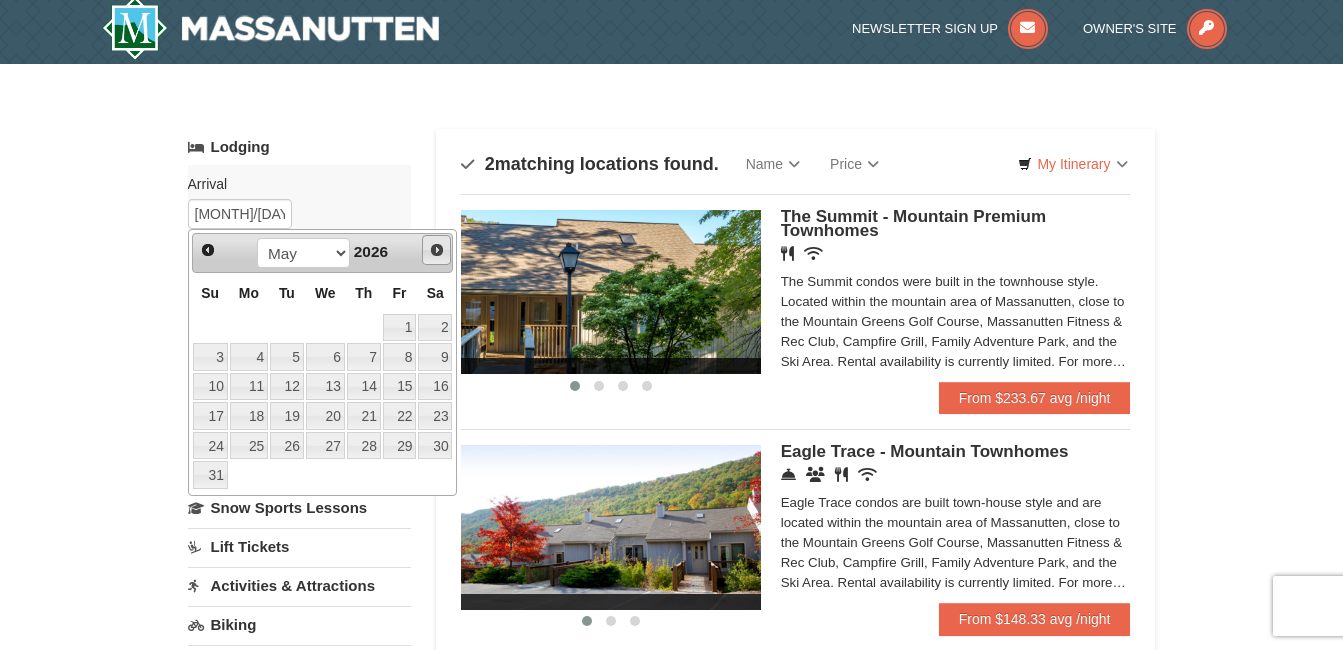 click on "Next" at bounding box center [437, 250] 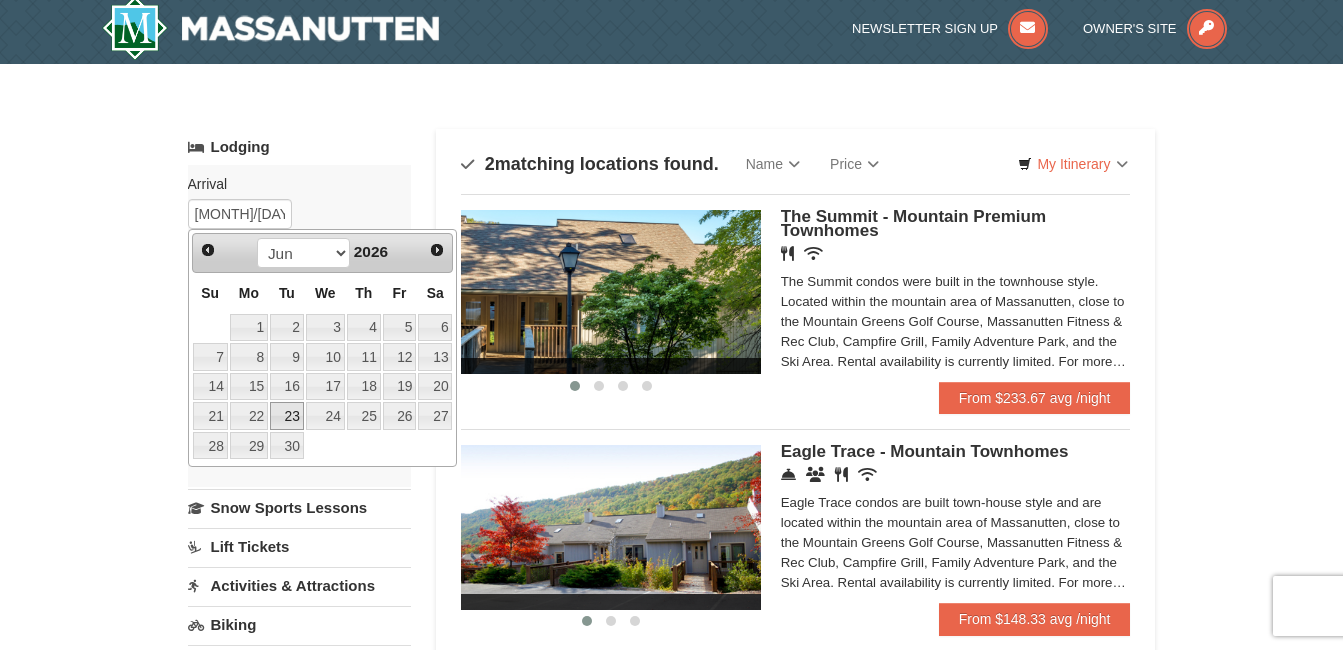 click on "23" at bounding box center (287, 416) 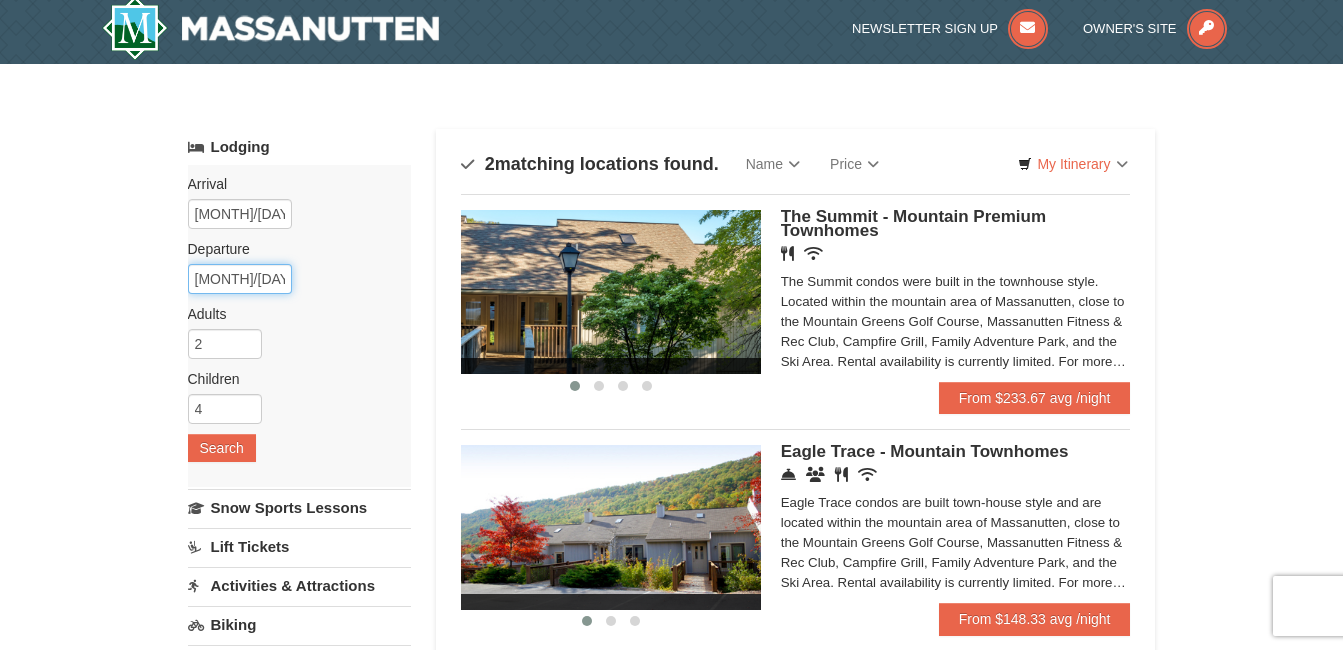 click on "06/24/2026" at bounding box center [240, 279] 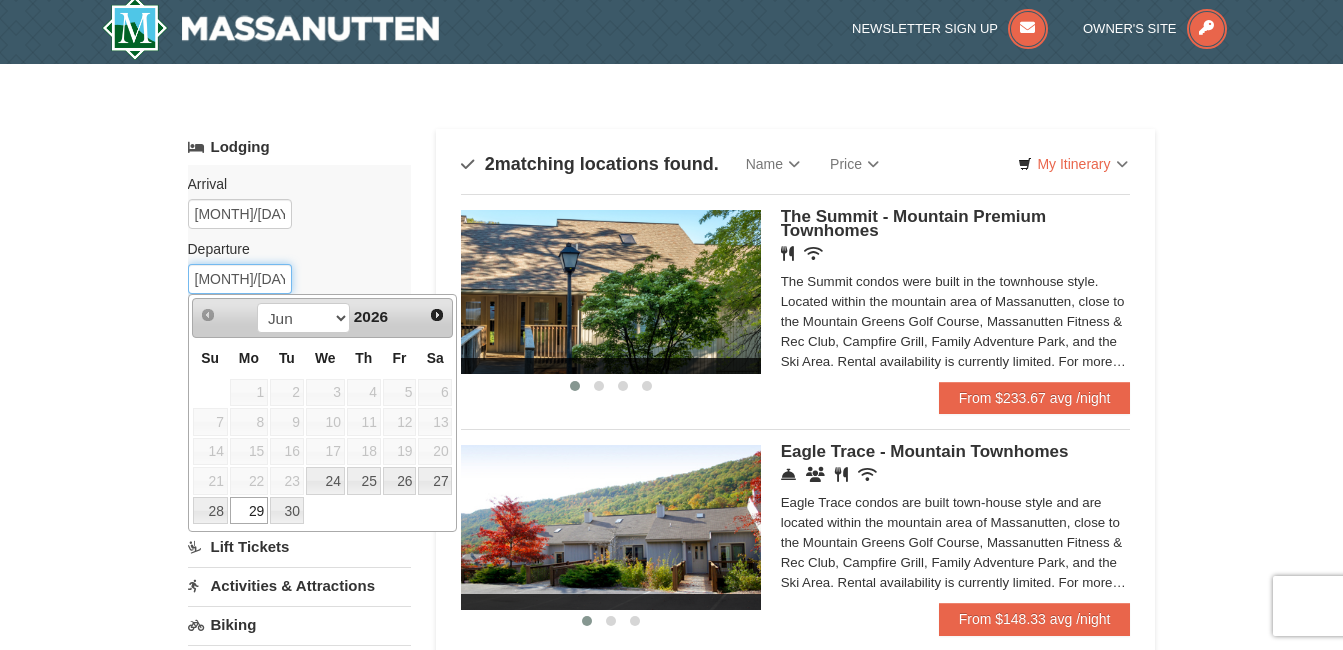 type on "06/29/2026" 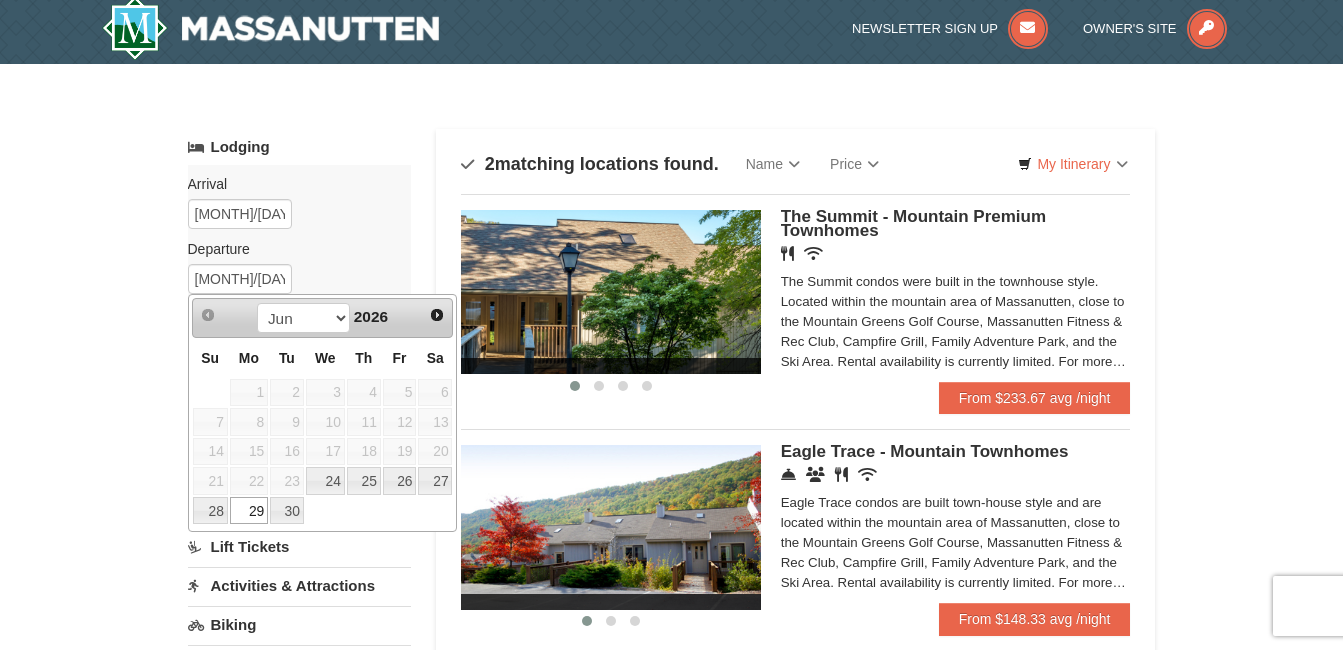 click on "29" at bounding box center (249, 511) 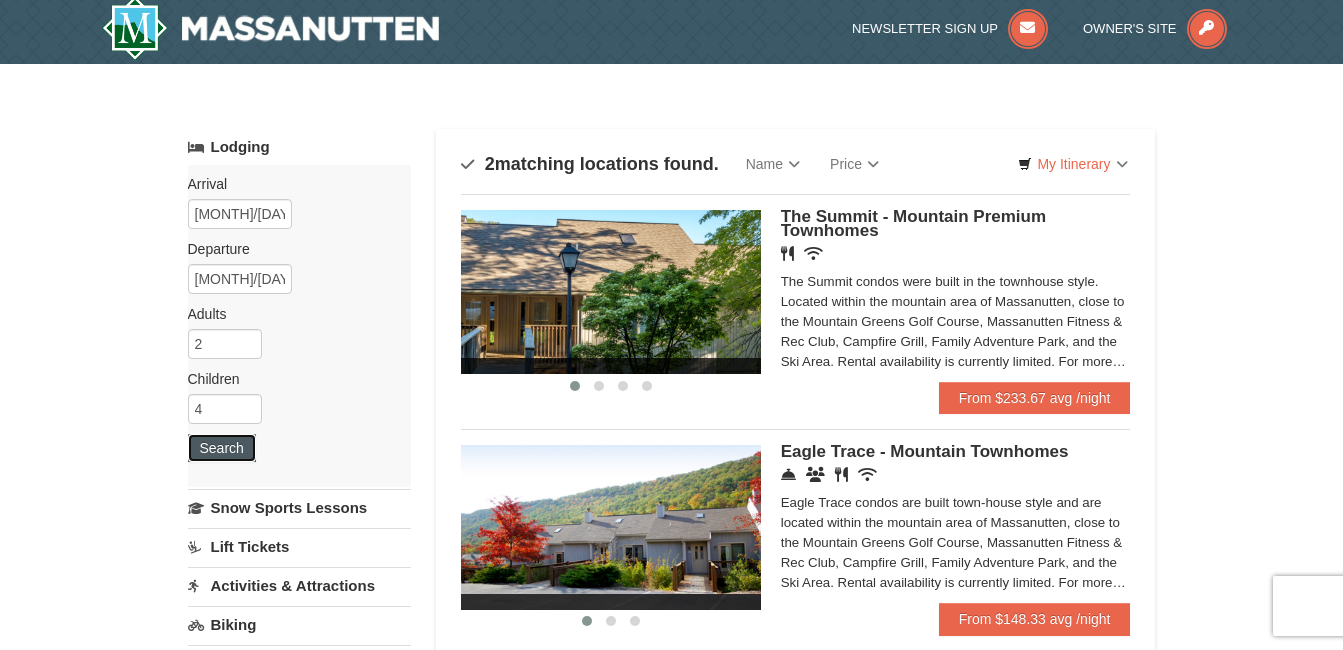 click on "Search" at bounding box center [222, 448] 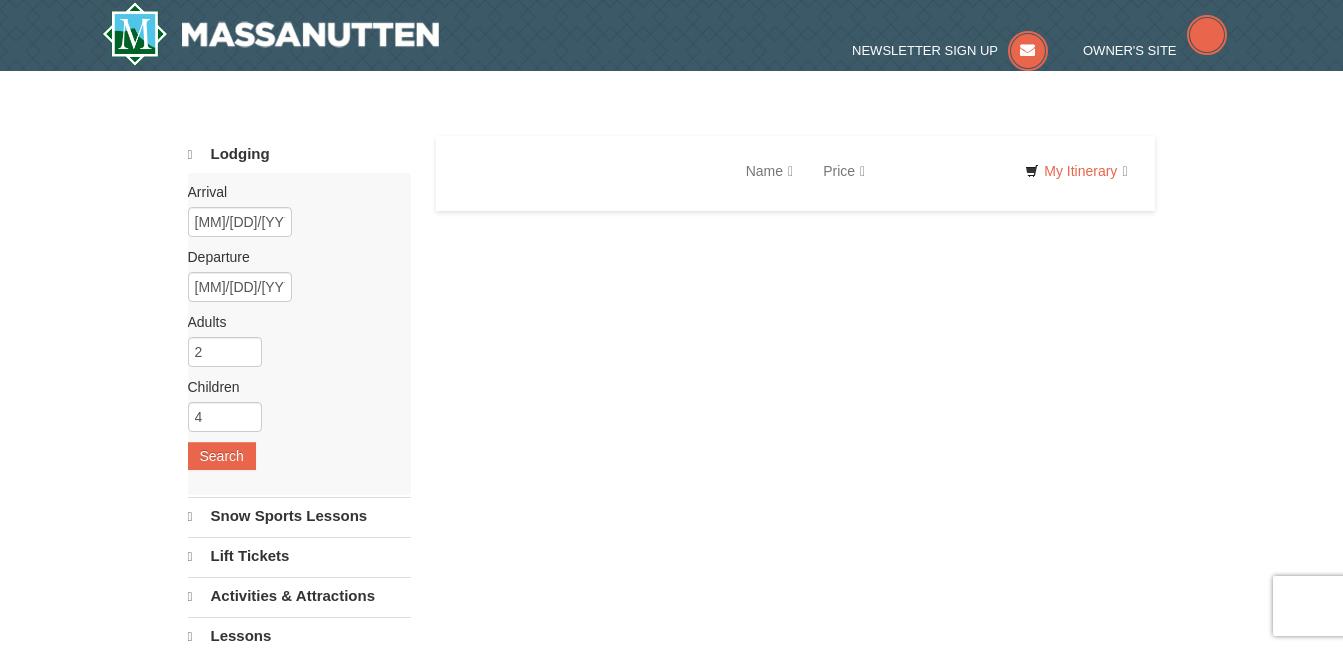 scroll, scrollTop: 0, scrollLeft: 0, axis: both 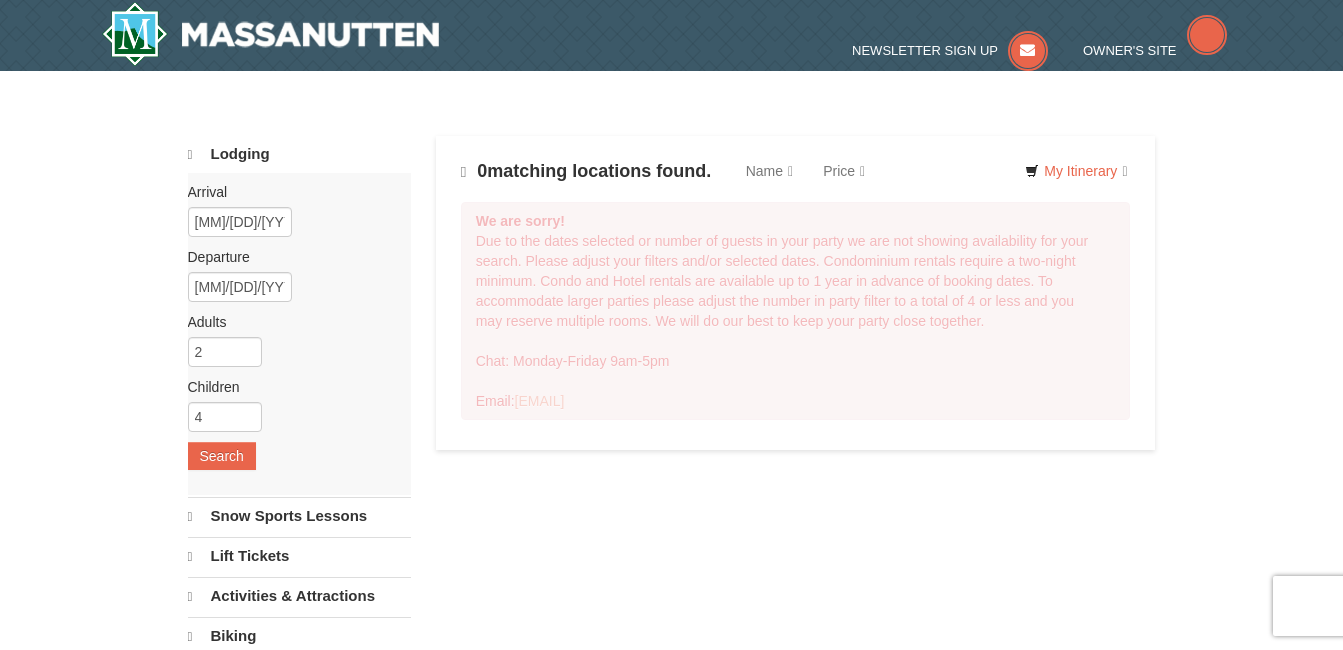 select on "8" 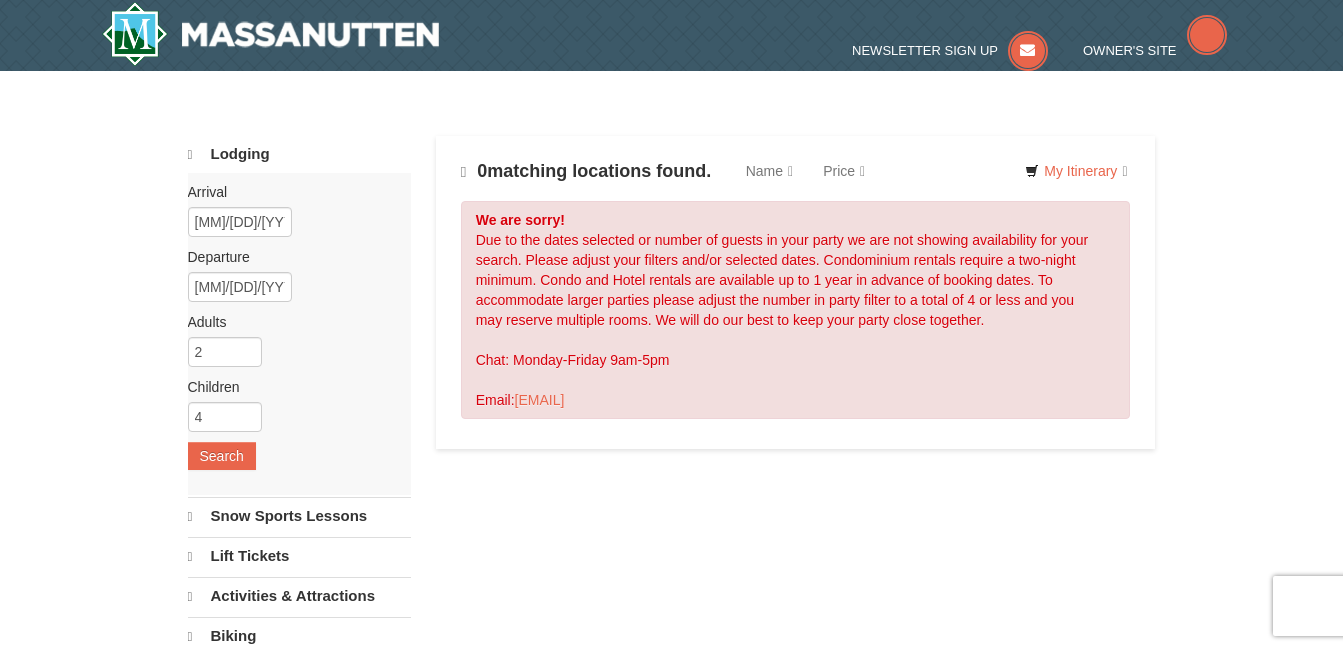 scroll, scrollTop: 0, scrollLeft: 0, axis: both 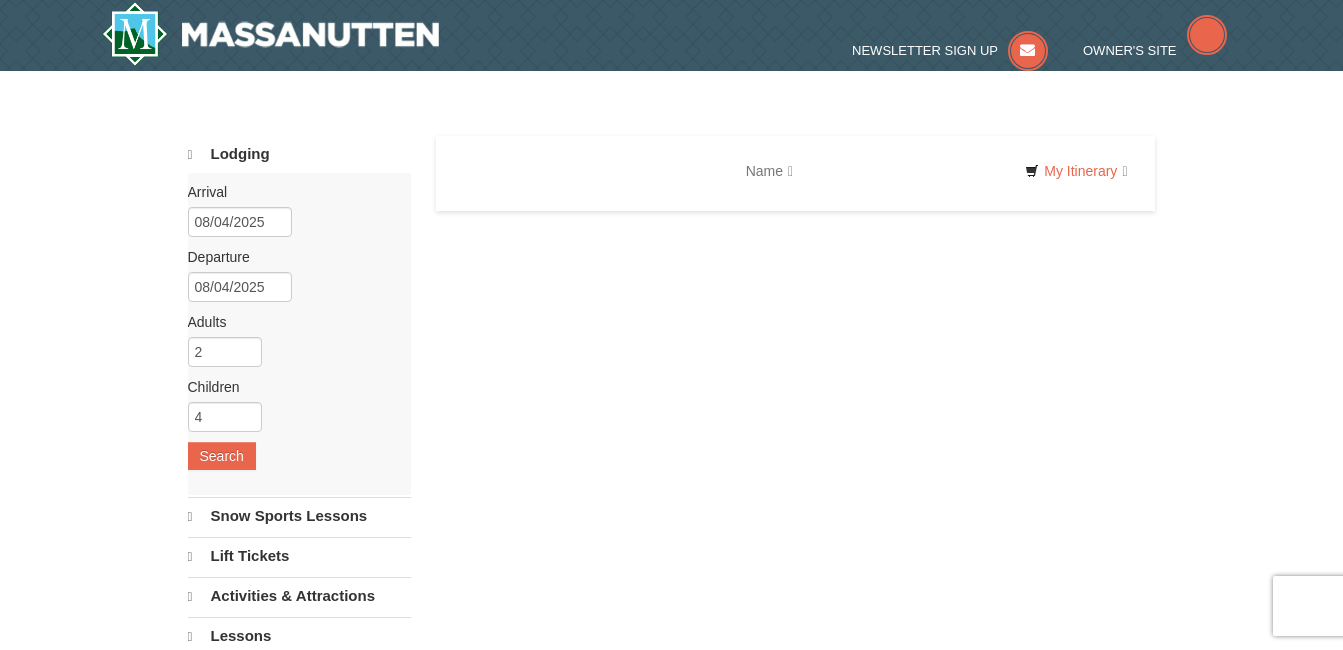 type 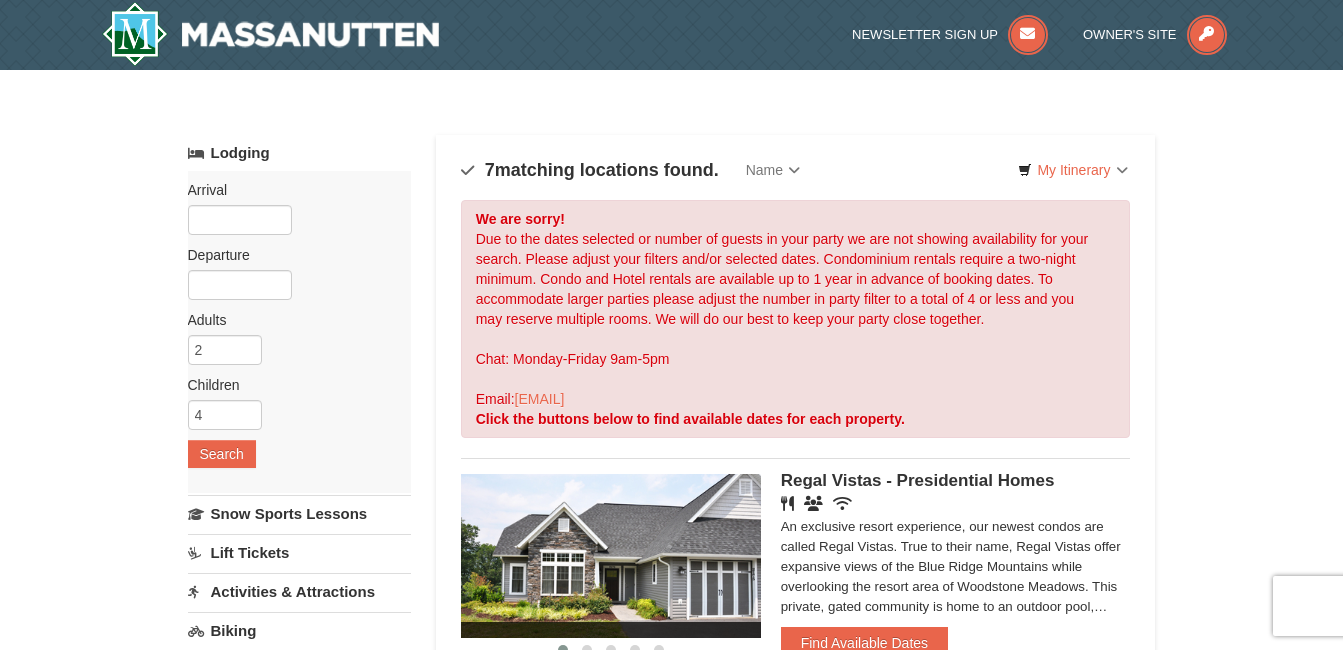 scroll, scrollTop: 0, scrollLeft: 0, axis: both 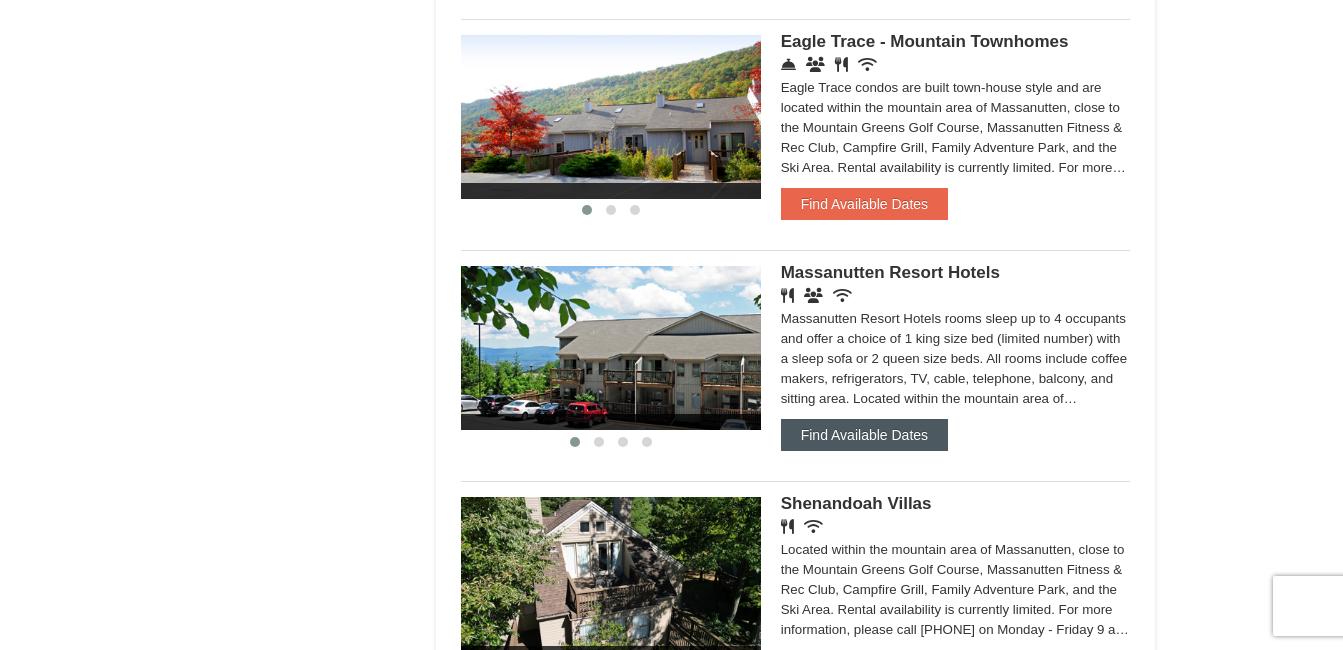 click on "Find Available Dates" at bounding box center (864, 435) 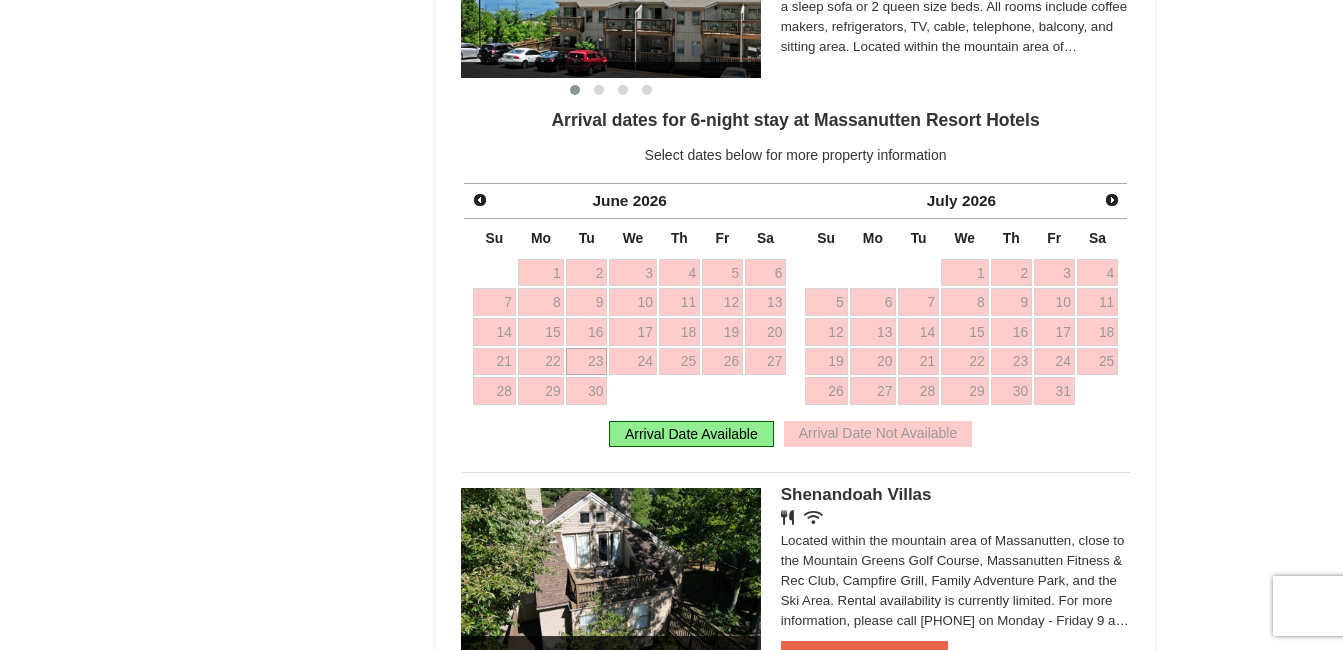 scroll, scrollTop: 1758, scrollLeft: 0, axis: vertical 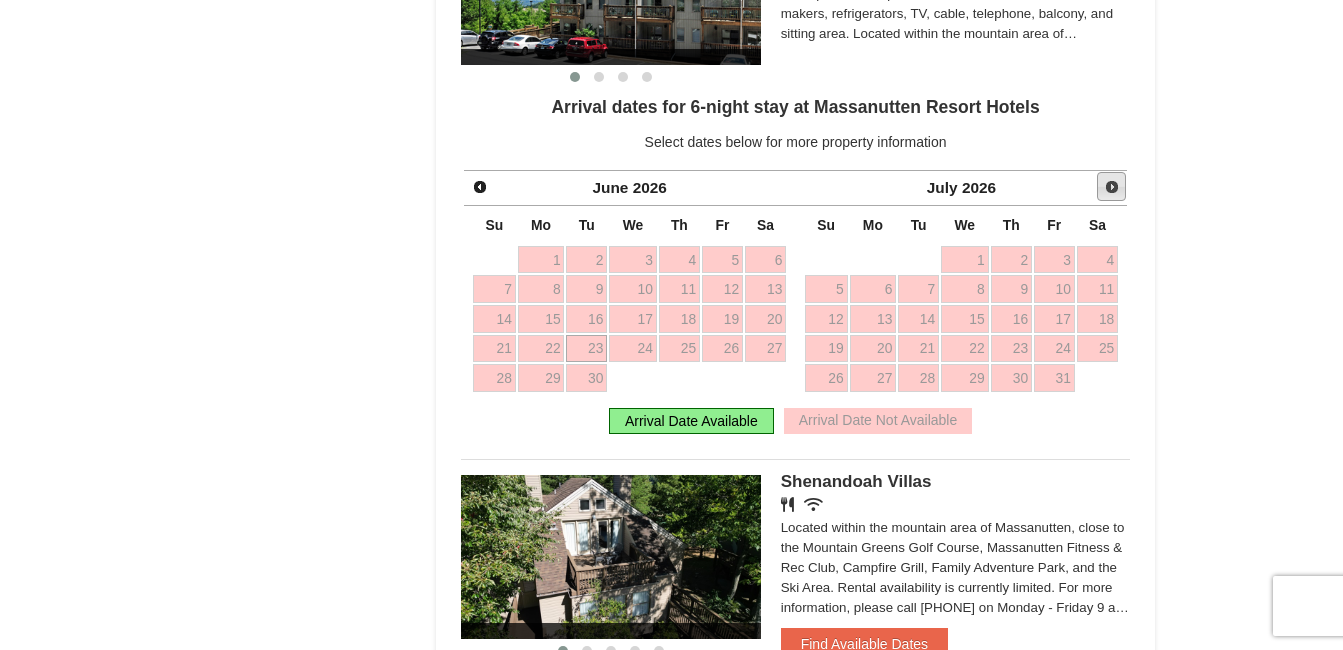 click on "Next" at bounding box center (1112, 187) 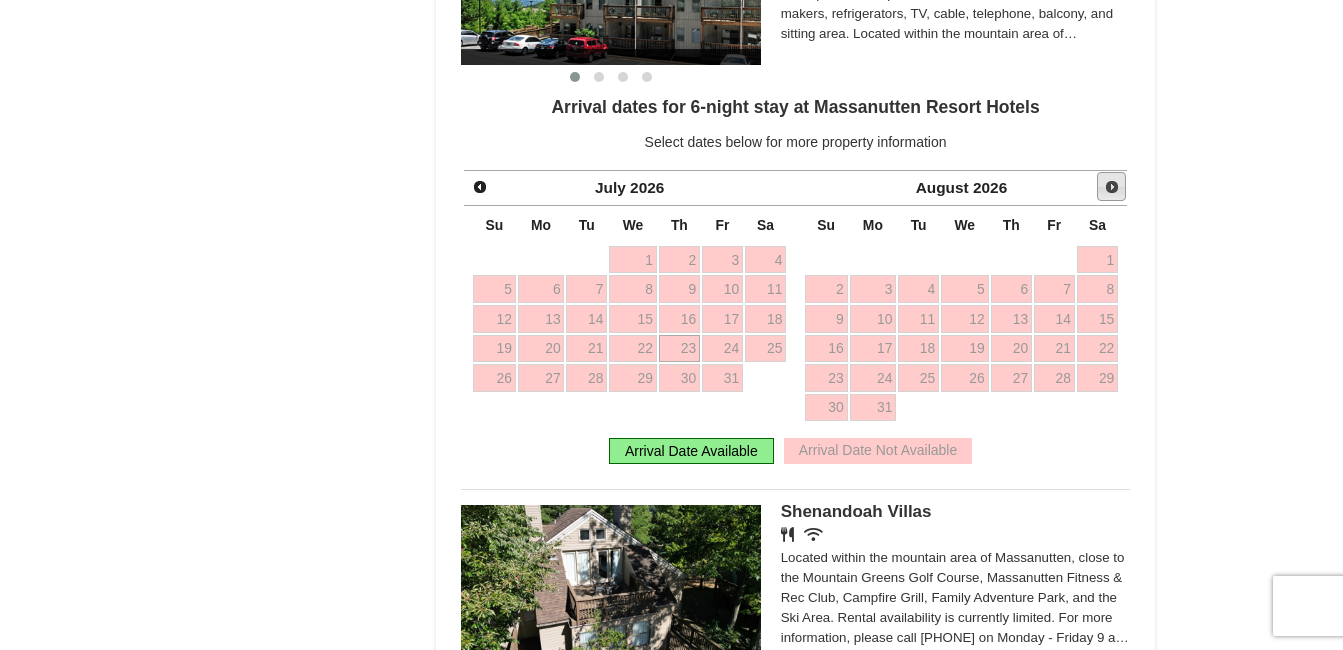 click on "Next" at bounding box center [1112, 187] 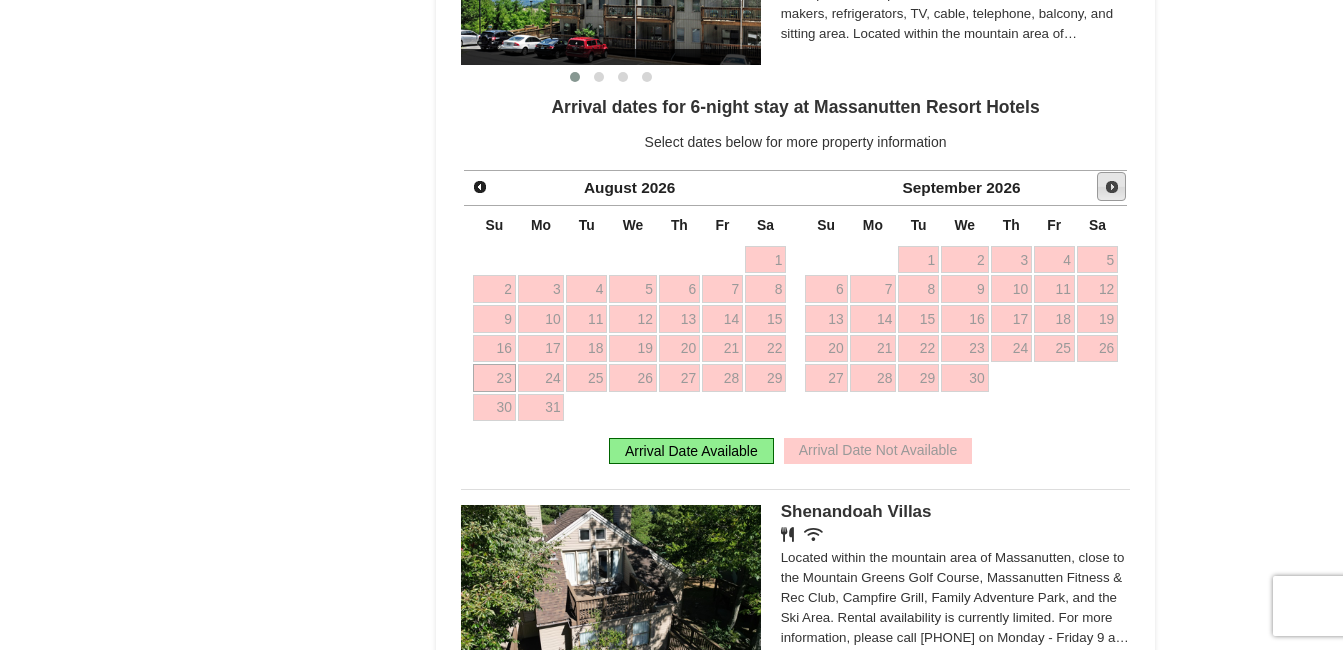 click on "Next" at bounding box center [1112, 187] 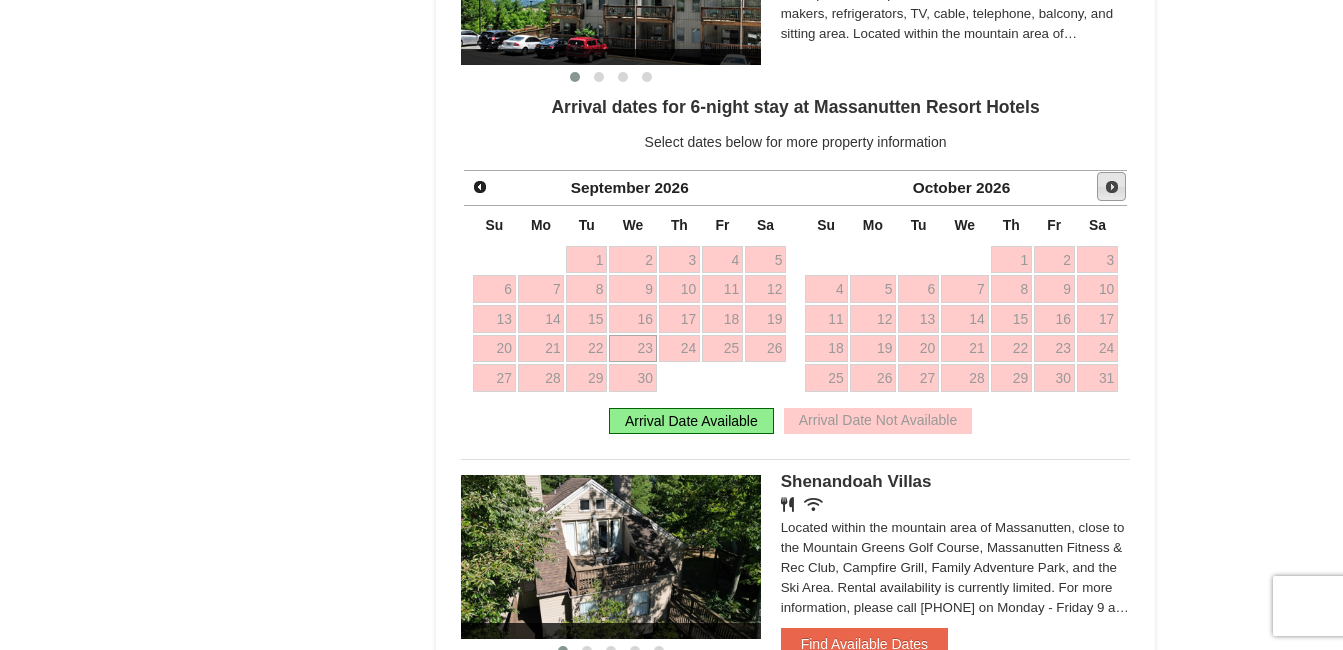 click on "Next" at bounding box center [1112, 187] 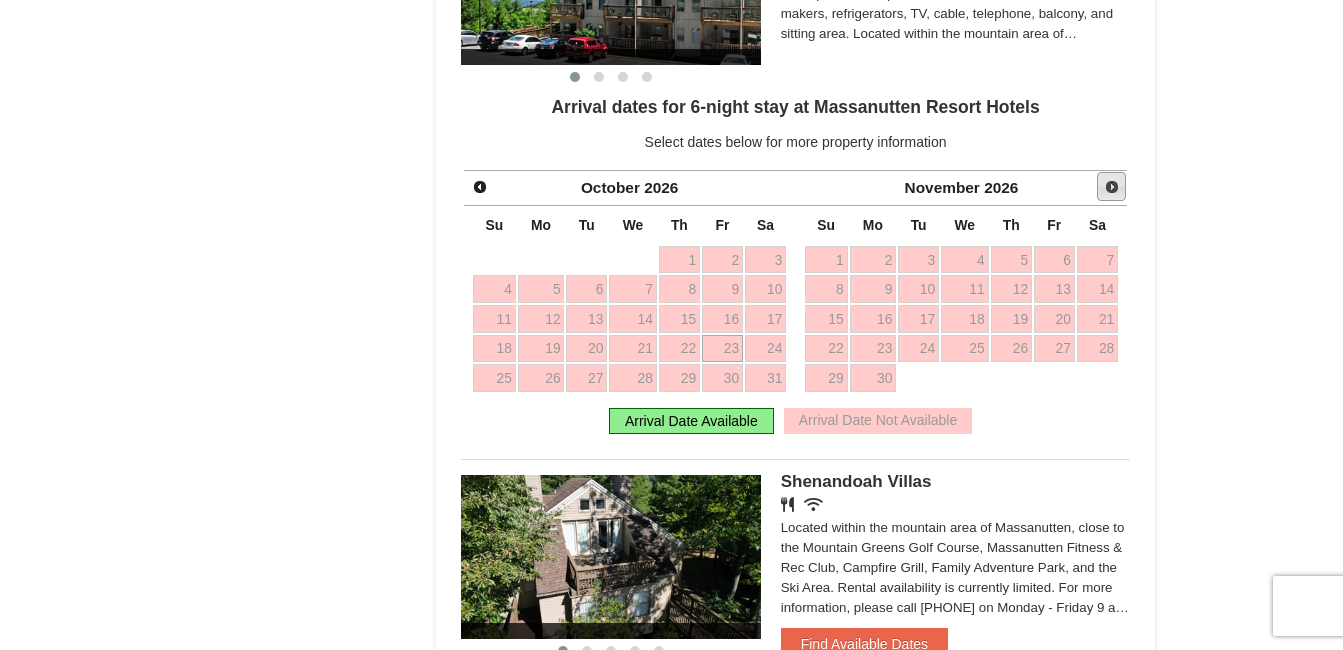 click on "Next" at bounding box center (1112, 187) 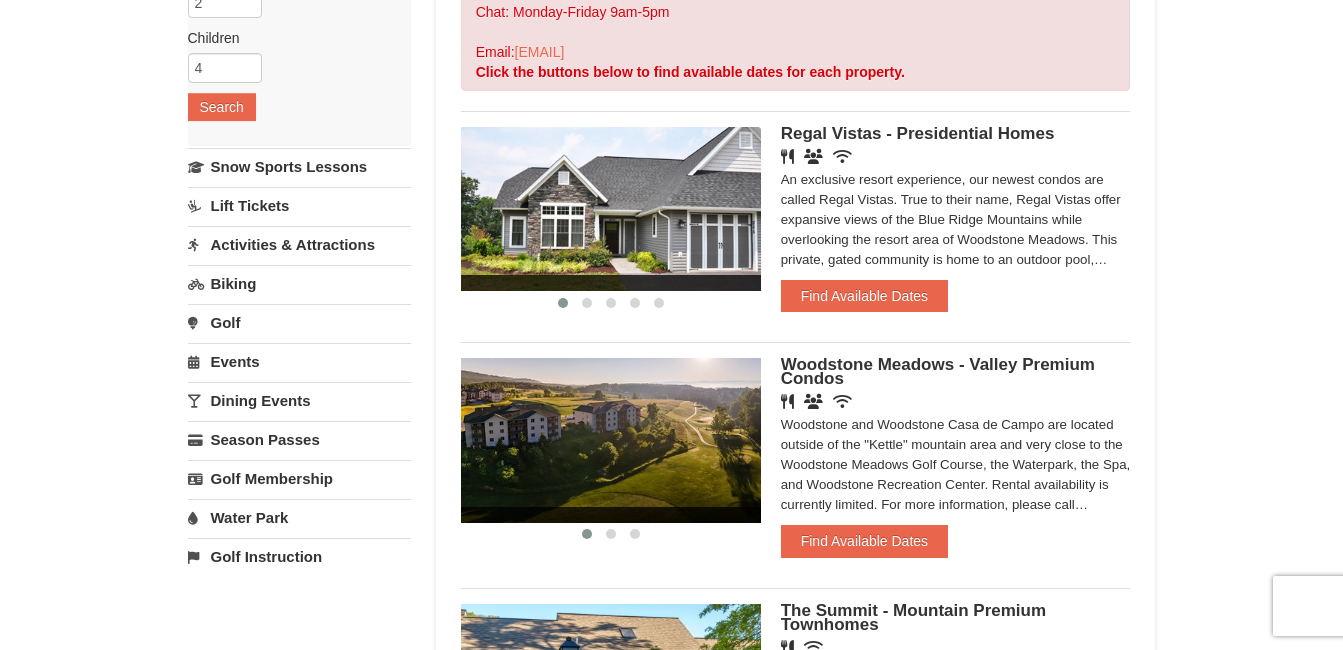 scroll, scrollTop: 0, scrollLeft: 0, axis: both 